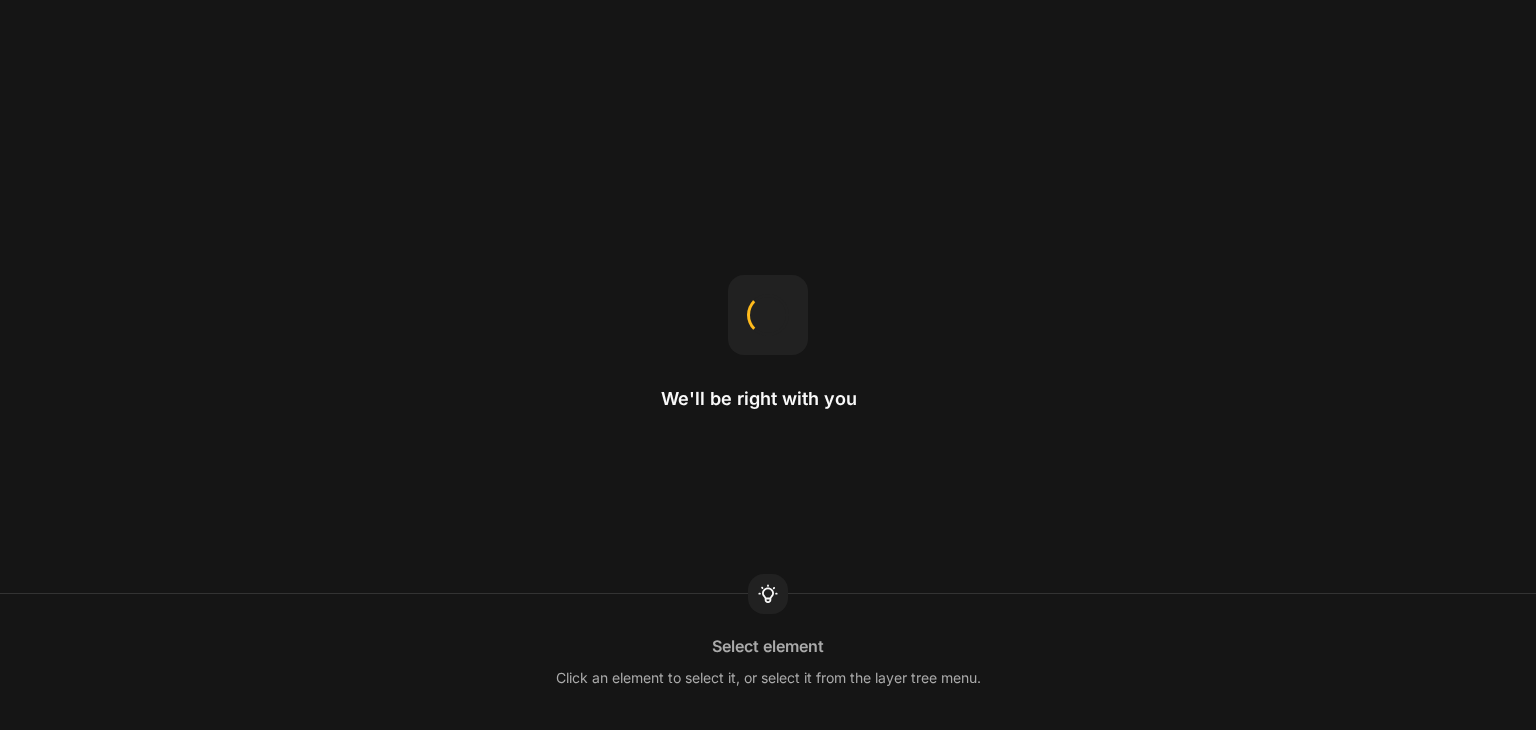 scroll, scrollTop: 0, scrollLeft: 0, axis: both 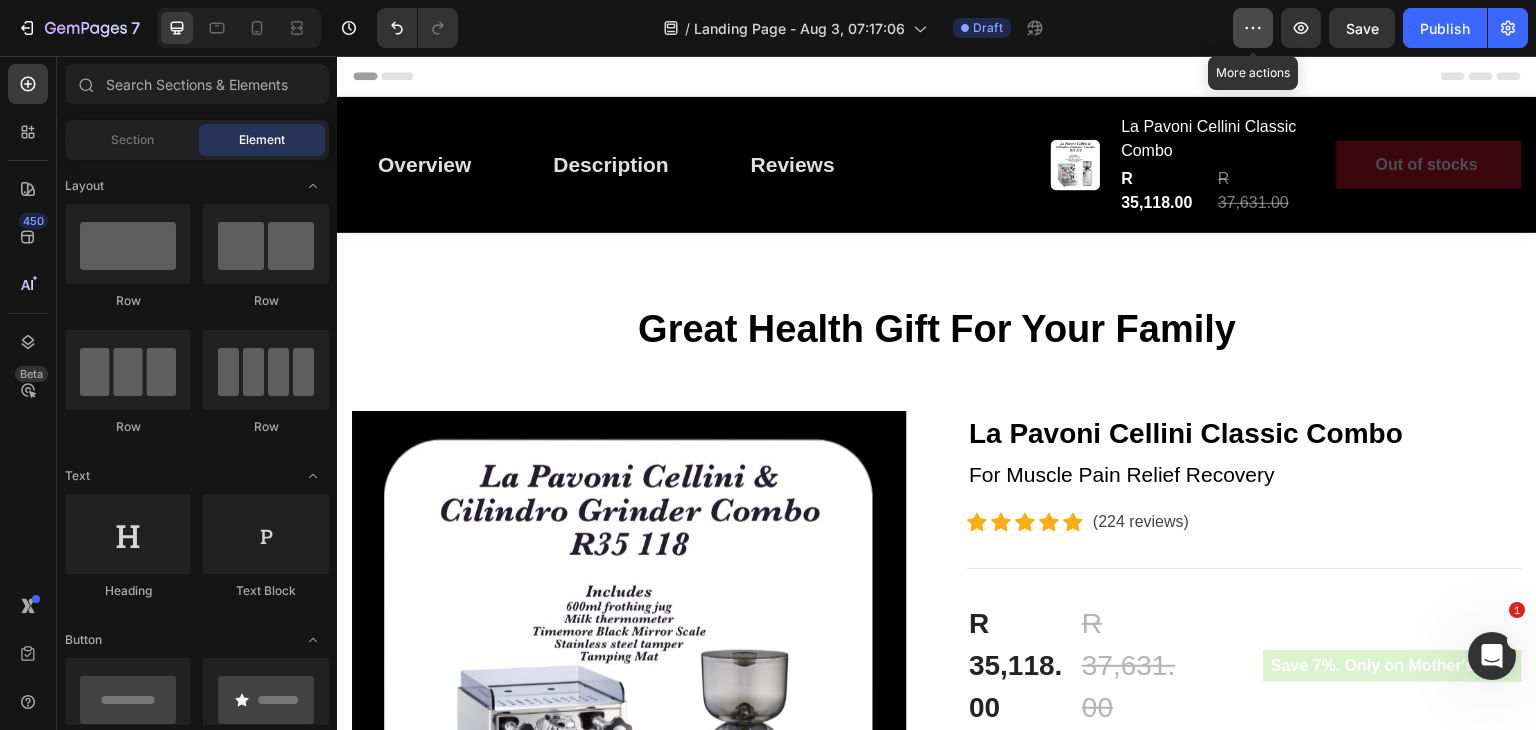 click 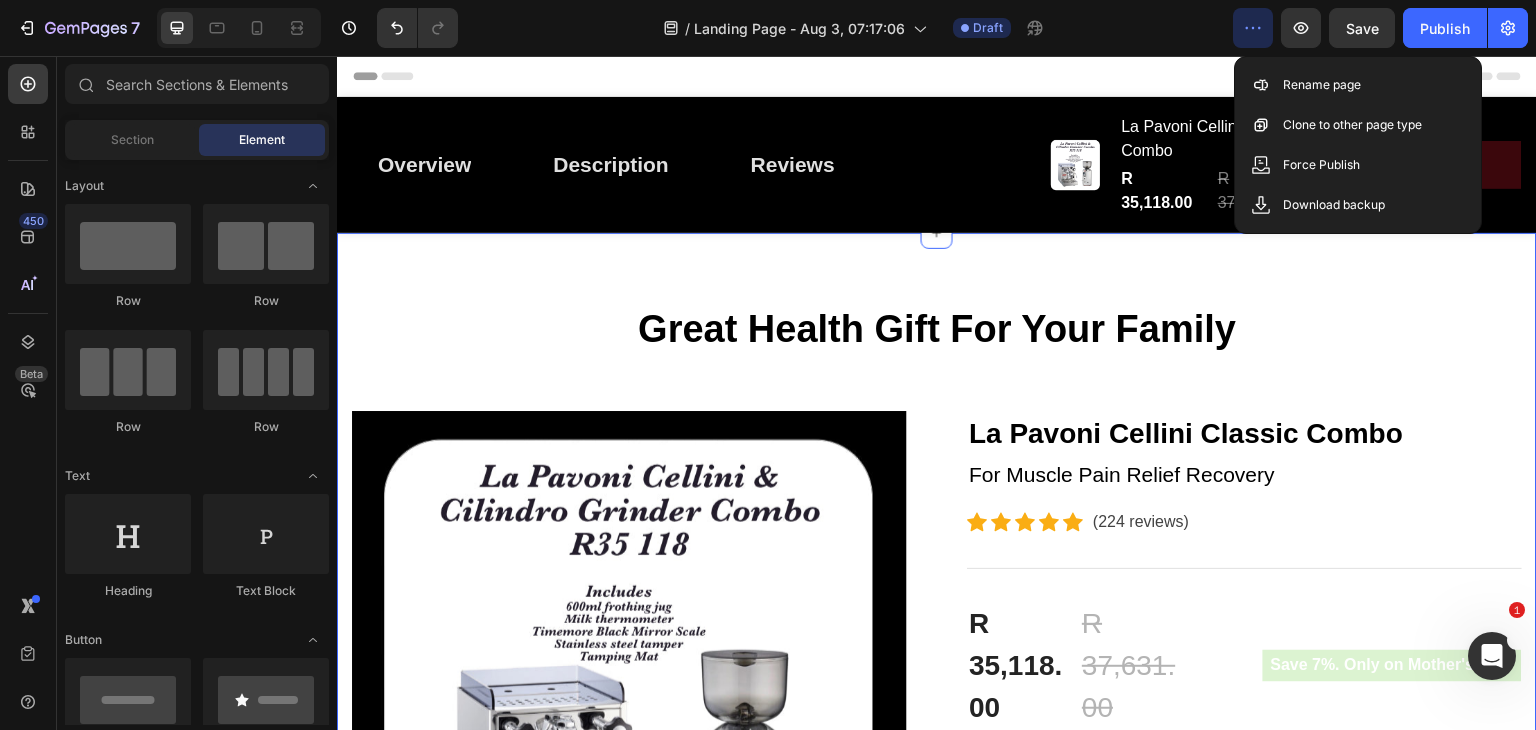 click on "Great Health Gift For Your Family Heading Row Product Images La Pavoni Cellini Classic Combo (P) Title For Muscle Pain Relief Recovery Text block Icon Icon Icon Icon Icon Icon List Hoz (224 reviews) Text block Row Title Line R 35,118.00 (P) Price (P) Price R 37,631.00 (P) Price (P) Price Row Save 7%. Only on Mother's Day! Product Badge Row
La Pavoni Cellini with Cilindro Grinder Combo
The Combo Includes
1. La Pavoni Cellini Classic Espresso Machine 2.La Pavoni Cilindro Grinder 3.Stainless Steel Tamper 3.Tamping Mat 4.Timemore Black Mirror Scale 5.Milk Thermometer
La Pavoni has a rich history in coffee and specifically the manufacture of espresso machines. Desiderio Pavoni built the very first espresso machine in 1905. Over the years La Pavoni built many iconic machine but it is the Europiccola Lever machine that brought espresso into the home in 1961 and may La Pavoni a household name." at bounding box center [937, 1849] 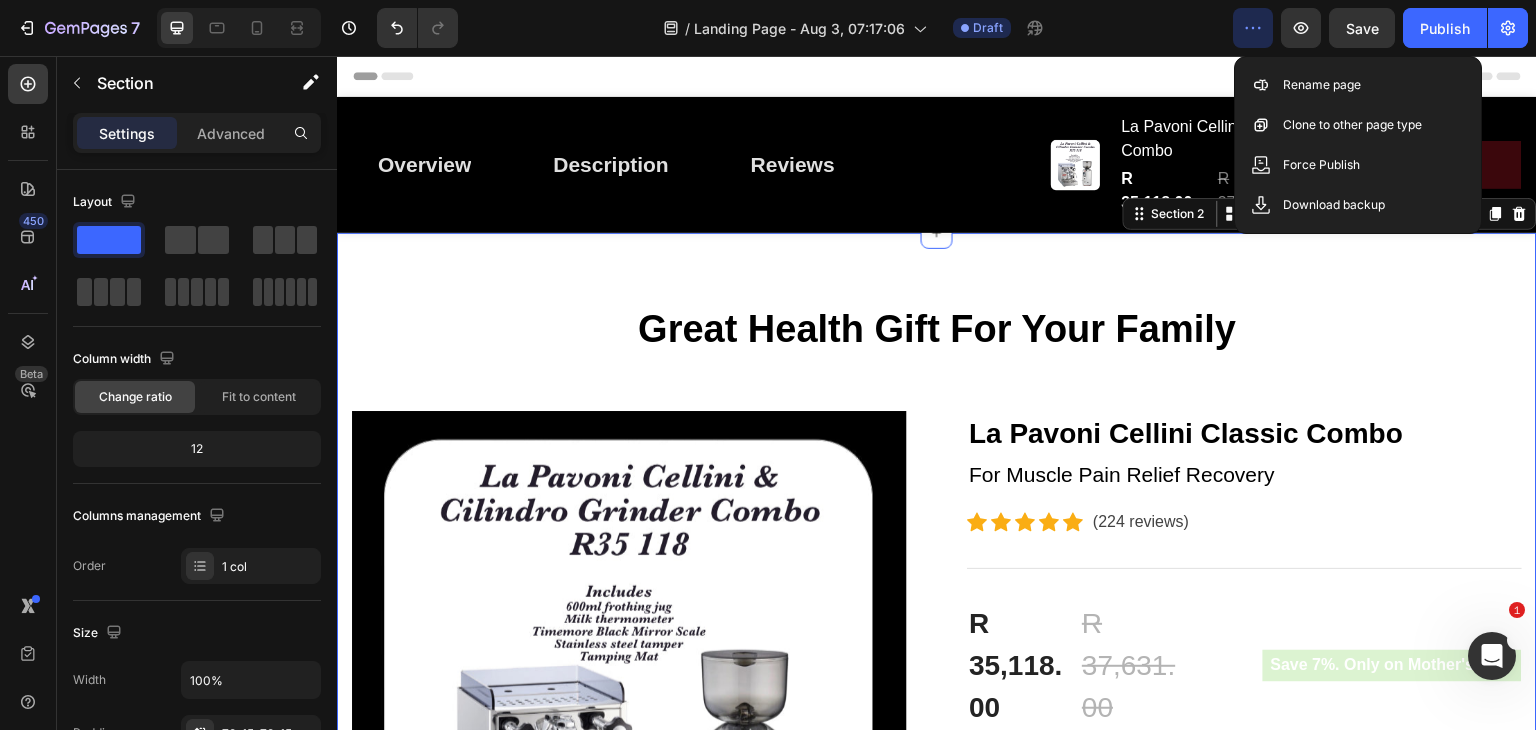 click on "Great Health Gift For Your Family Heading Row Product Images La Pavoni Cellini Classic Combo (P) Title For Muscle Pain Relief Recovery Text block Icon Icon Icon Icon Icon Icon List Hoz (224 reviews) Text block Row Title Line R 35,118.00 (P) Price (P) Price R 37,631.00 (P) Price (P) Price Row Save 7%. Only on Mother's Day! Product Badge Row
La Pavoni Cellini with Cilindro Grinder Combo
The Combo Includes
1. La Pavoni Cellini Classic Espresso Machine 2.La Pavoni Cilindro Grinder 3.Stainless Steel Tamper 3.Tamping Mat 4.Timemore Black Mirror Scale 5.Milk Thermometer
La Pavoni has a rich history in coffee and specifically the manufacture of espresso machines. Desiderio Pavoni built the very first espresso machine in 1905. Over the years La Pavoni built many iconic machine but it is the Europiccola Lever machine that brought espresso into the home in 1961 and may La Pavoni a household name." at bounding box center (937, 1849) 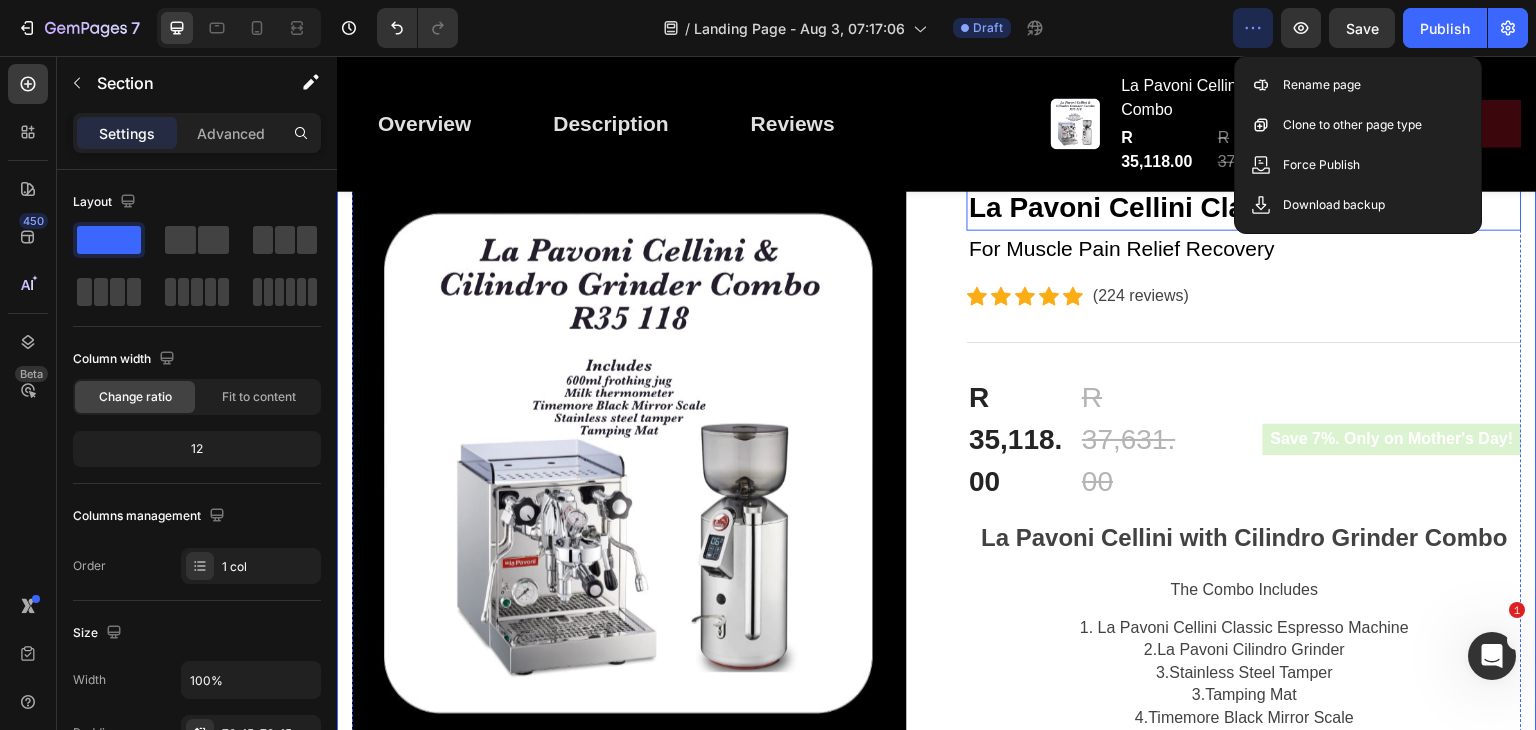 scroll, scrollTop: 227, scrollLeft: 0, axis: vertical 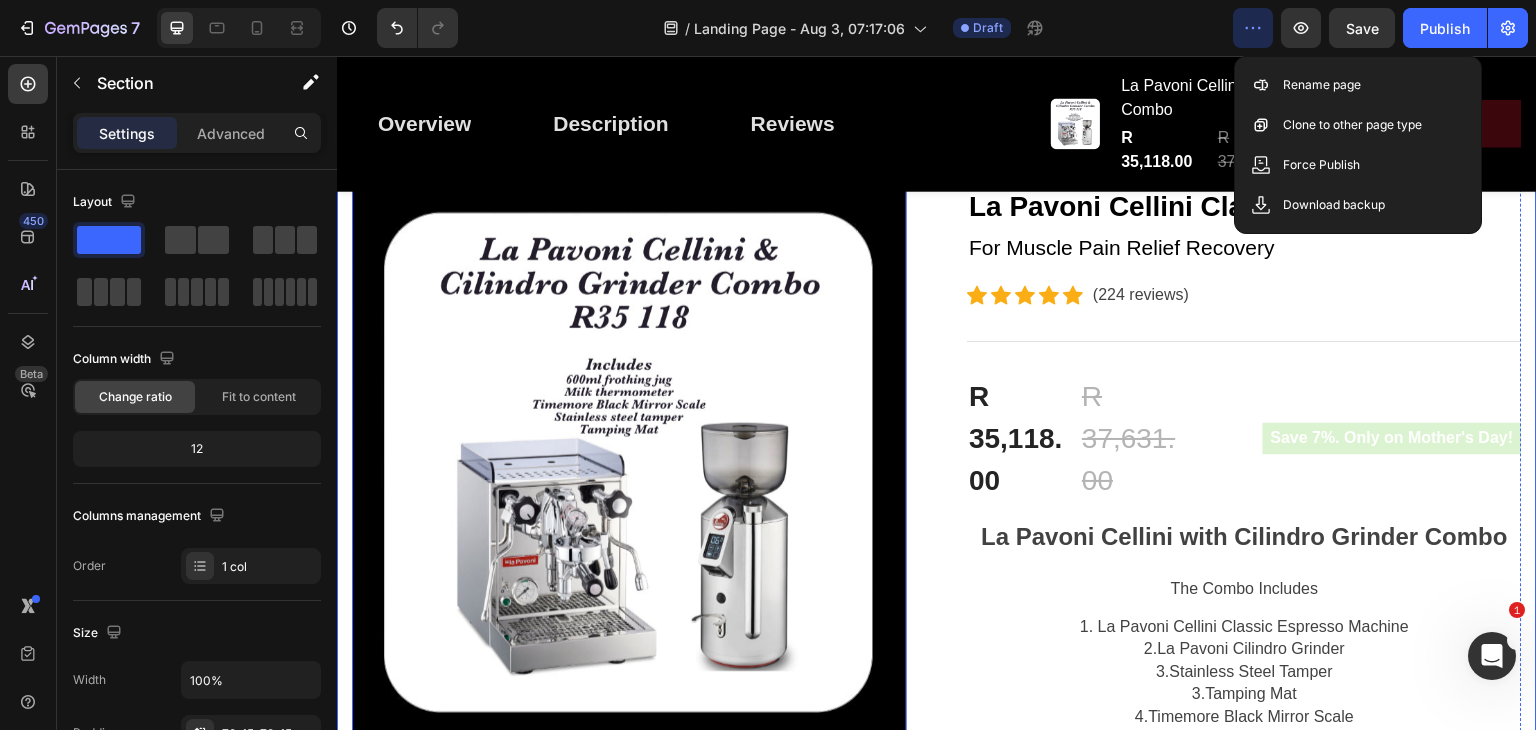 click at bounding box center (629, 461) 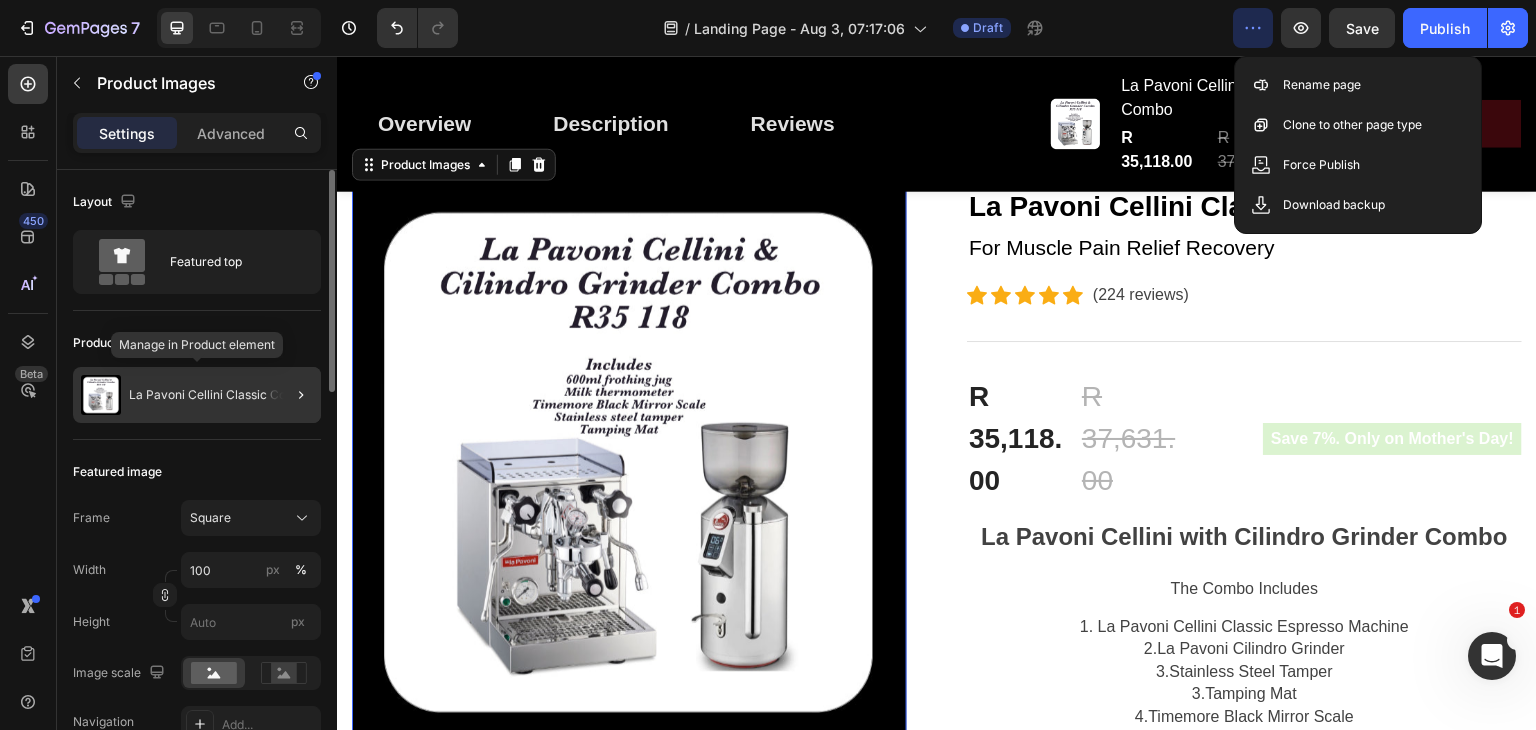 click on "La Pavoni Cellini Classic Combo" at bounding box center (220, 395) 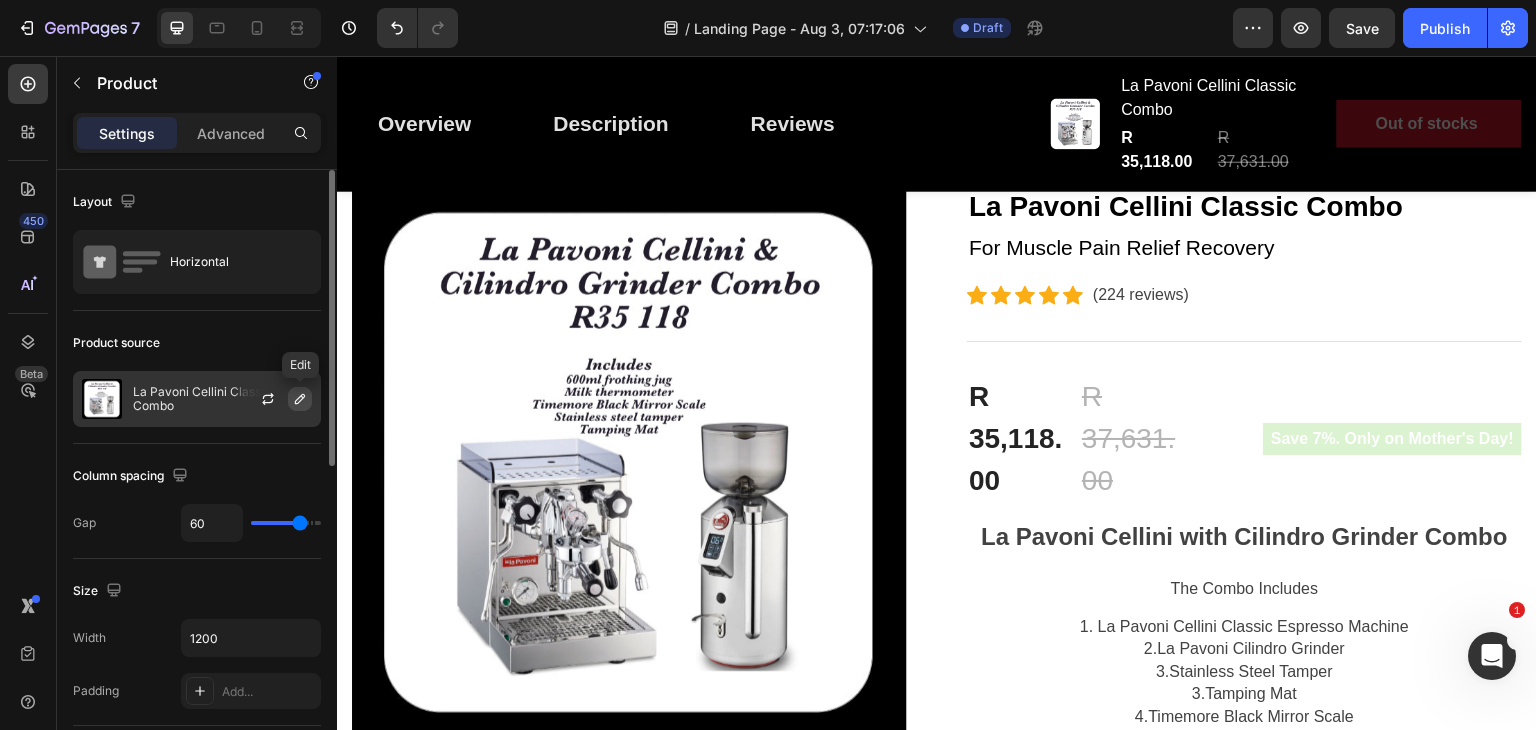 click 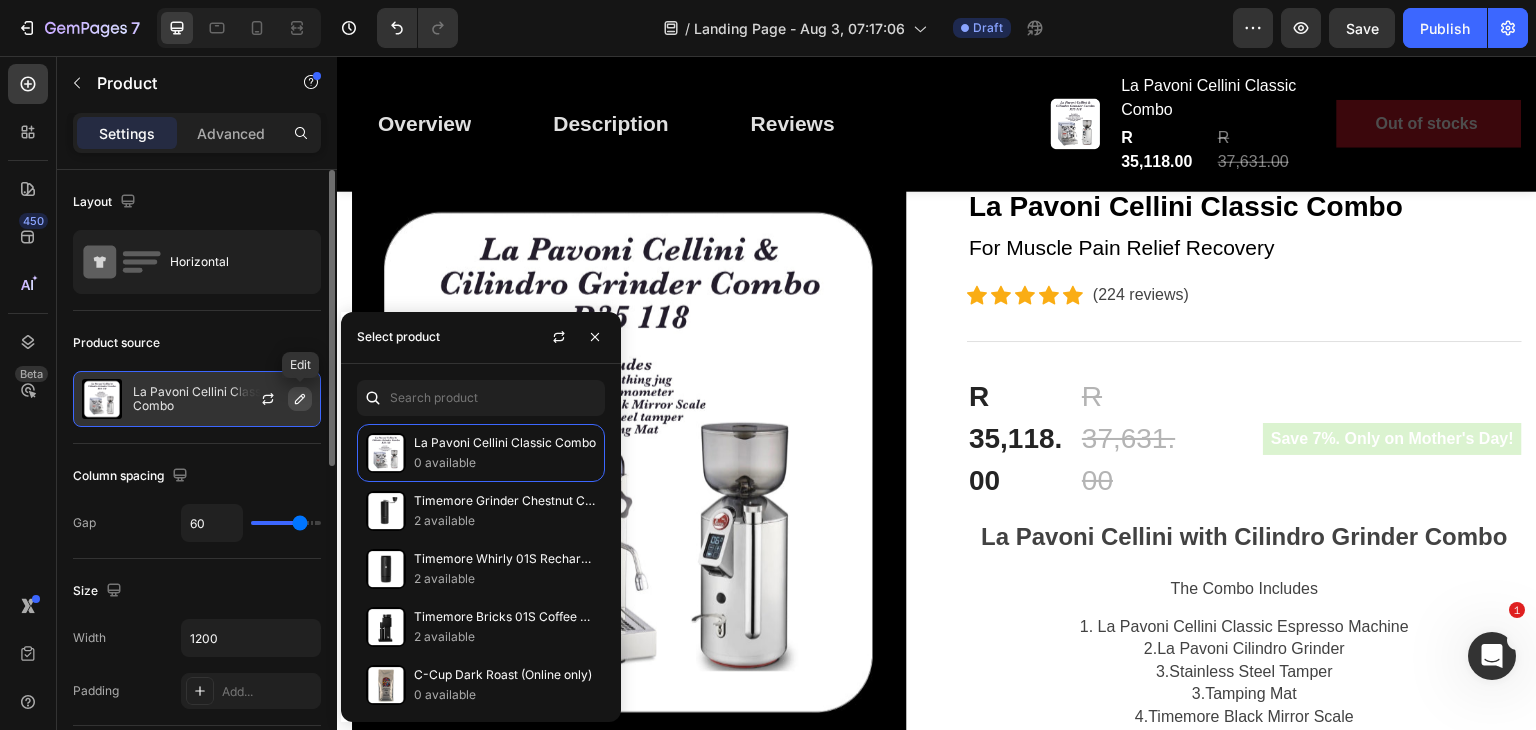 type 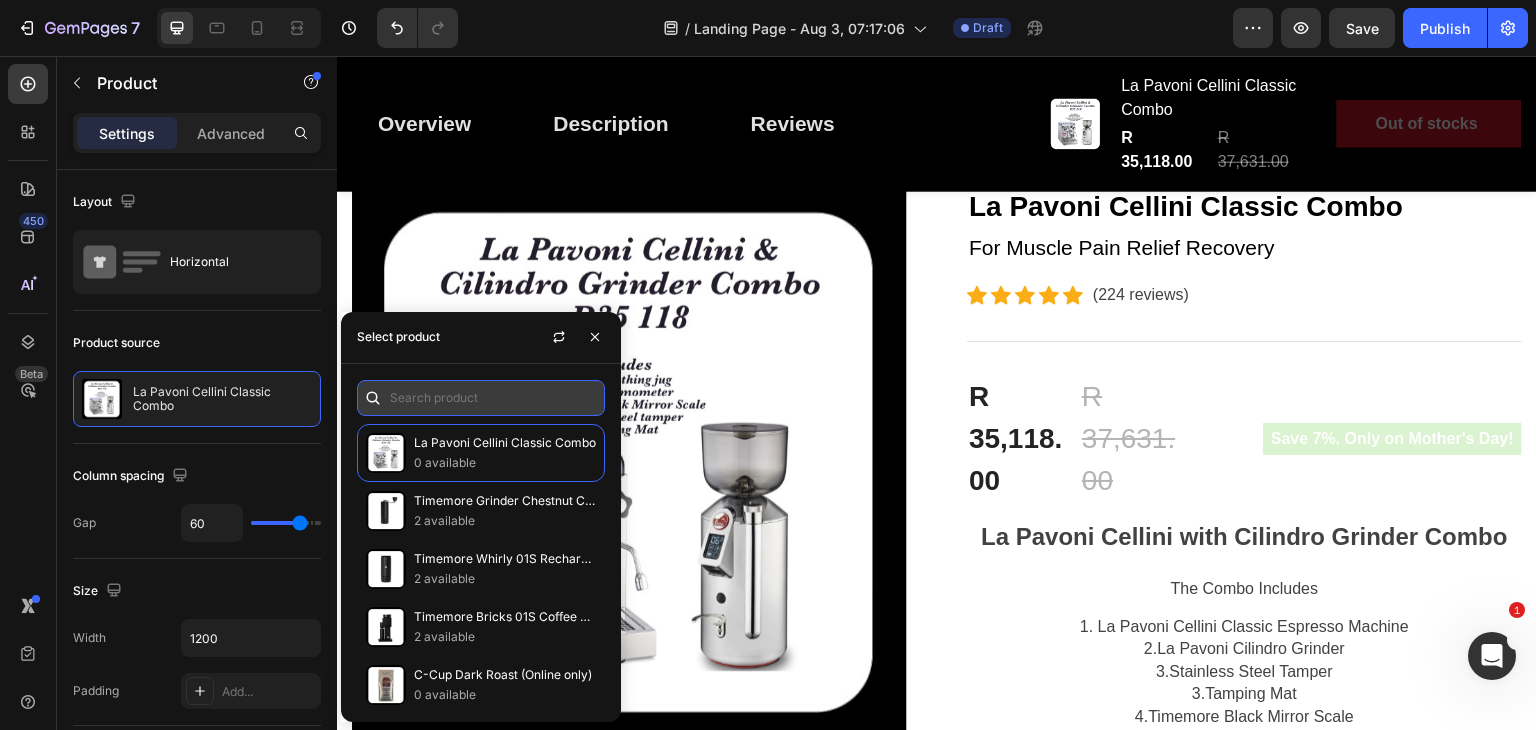 click at bounding box center [481, 398] 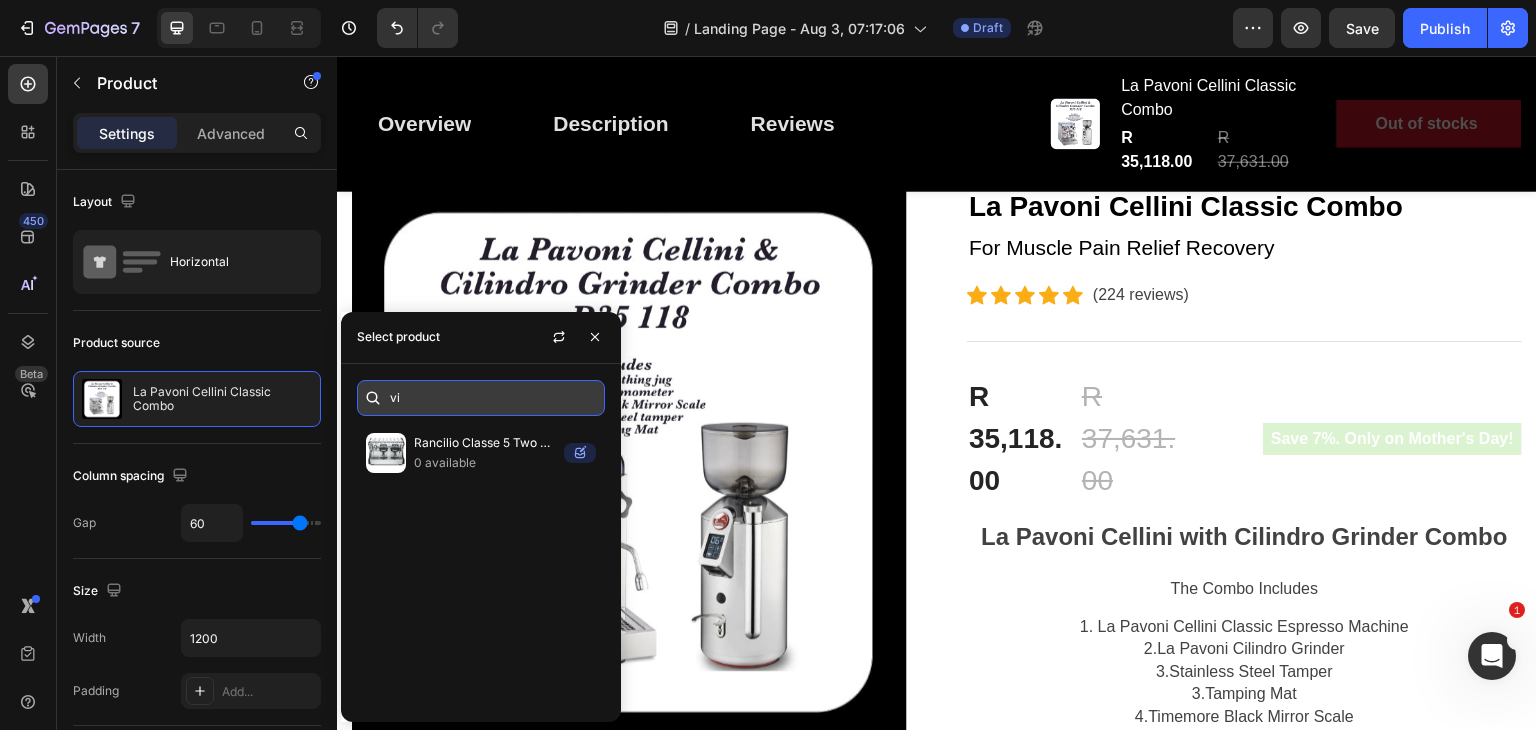 type on "v" 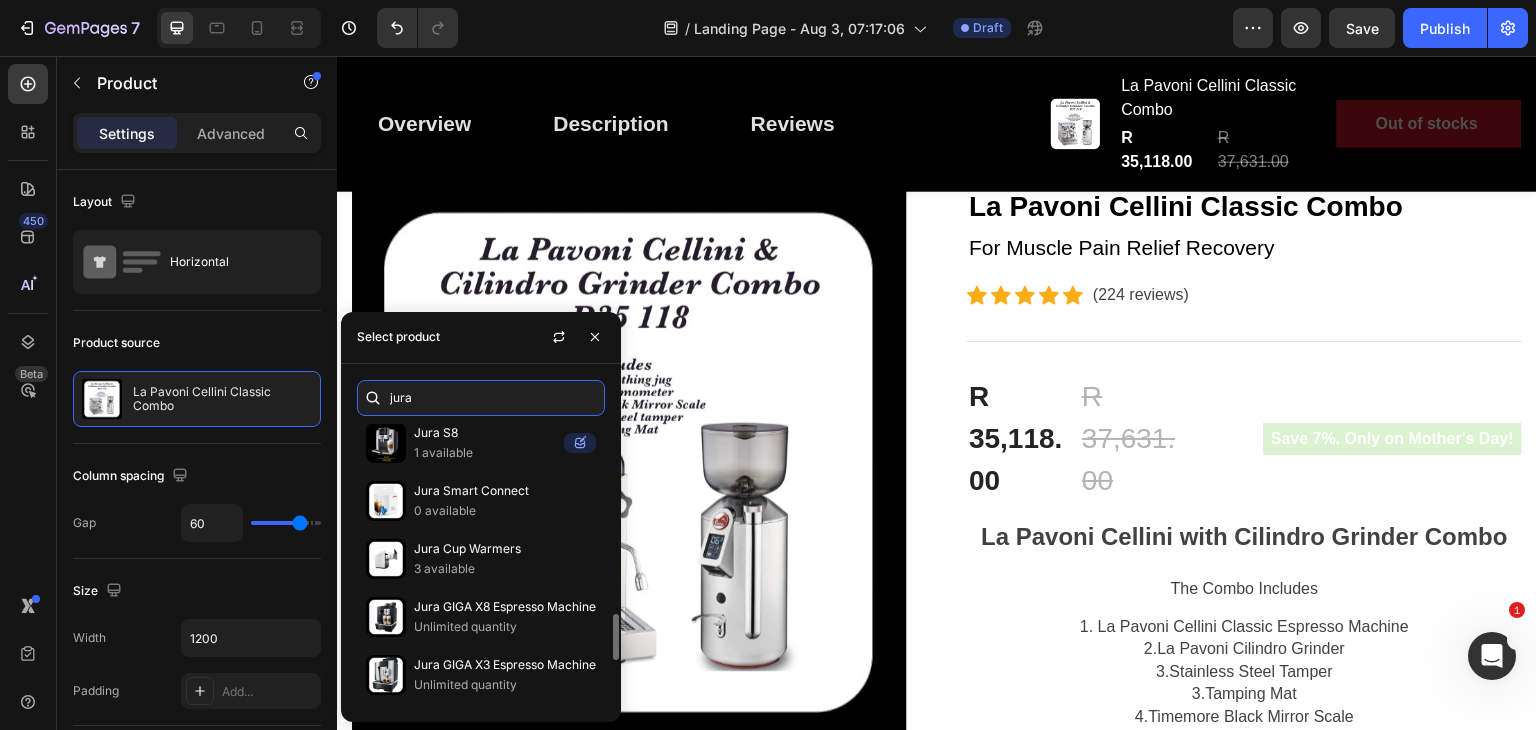 scroll, scrollTop: 1171, scrollLeft: 0, axis: vertical 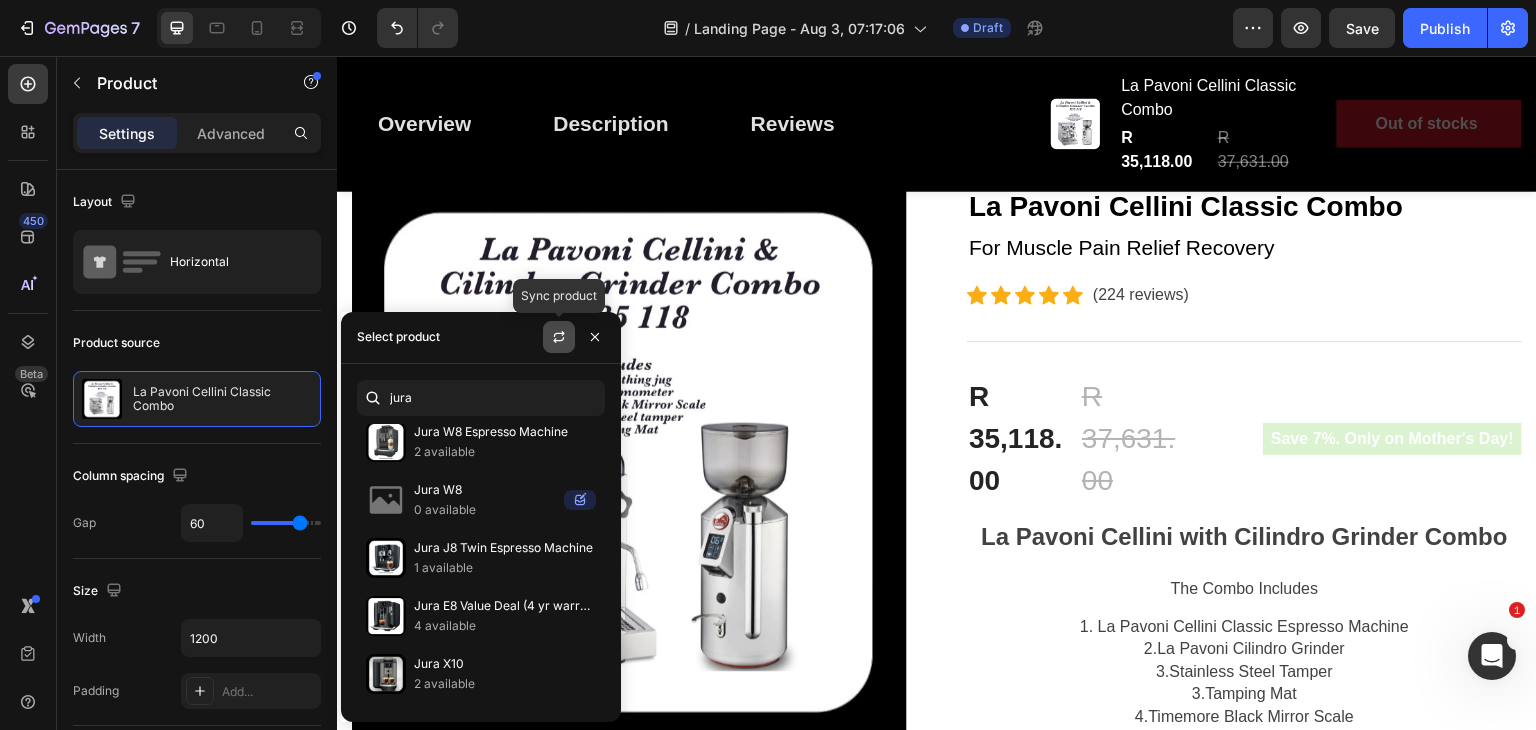 click 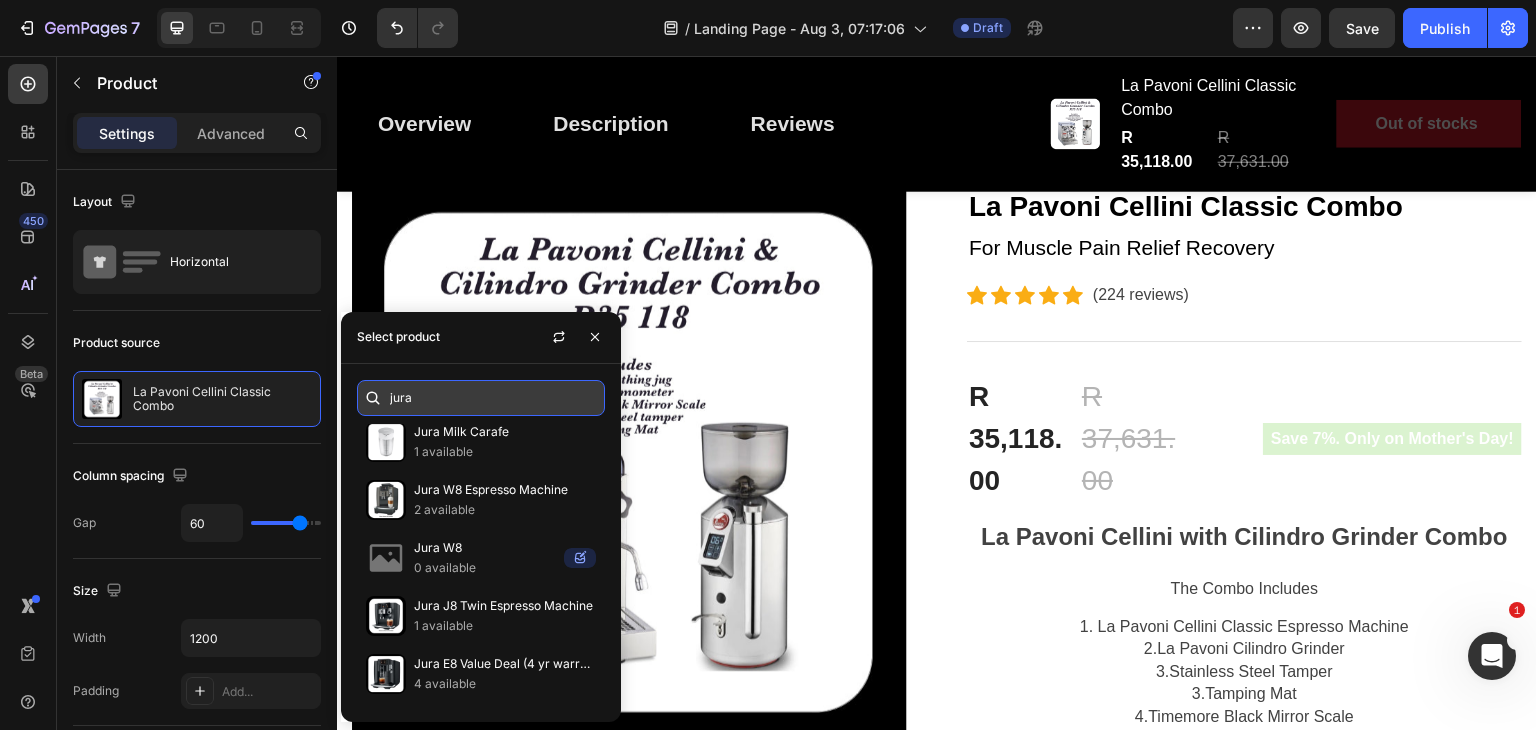 click on "jura" at bounding box center (481, 398) 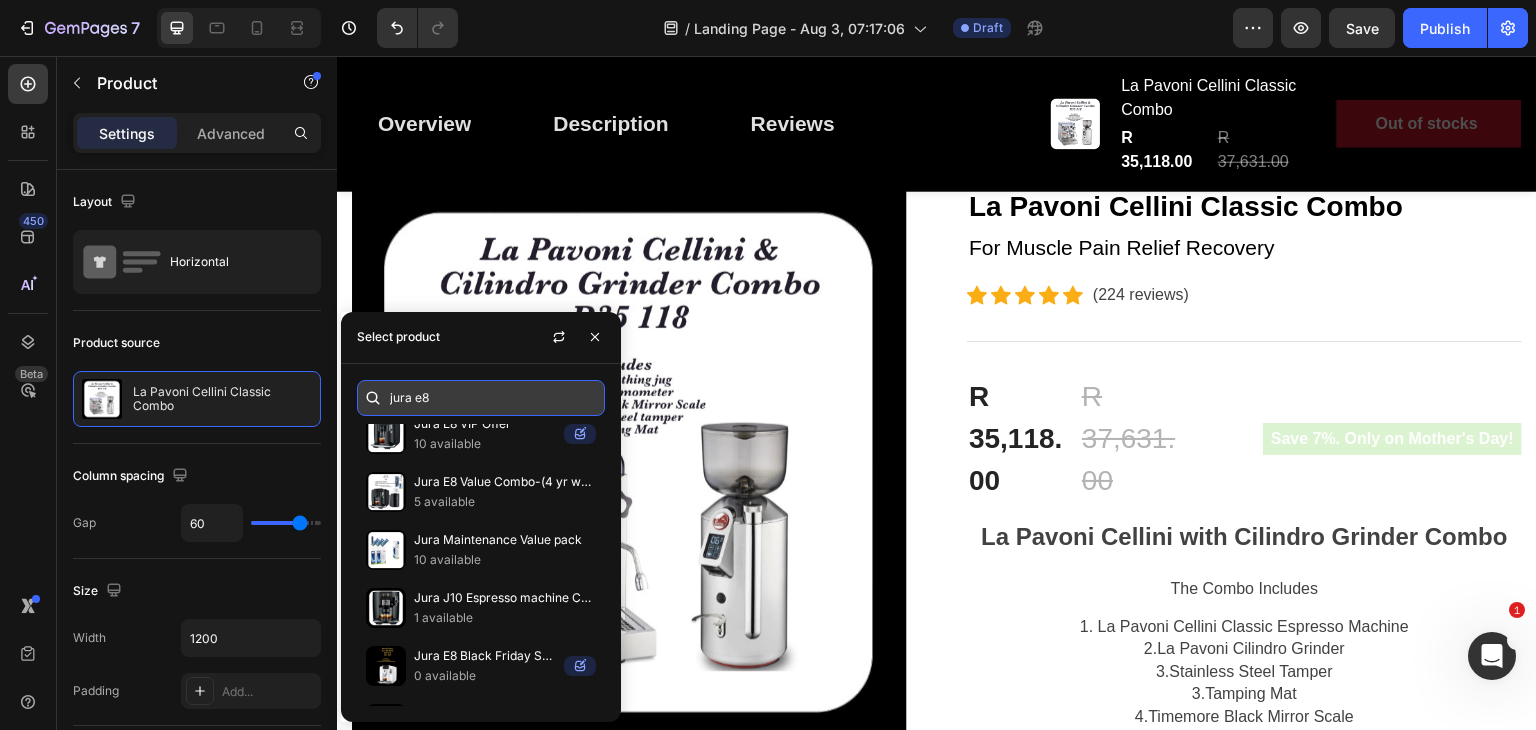 scroll, scrollTop: 0, scrollLeft: 0, axis: both 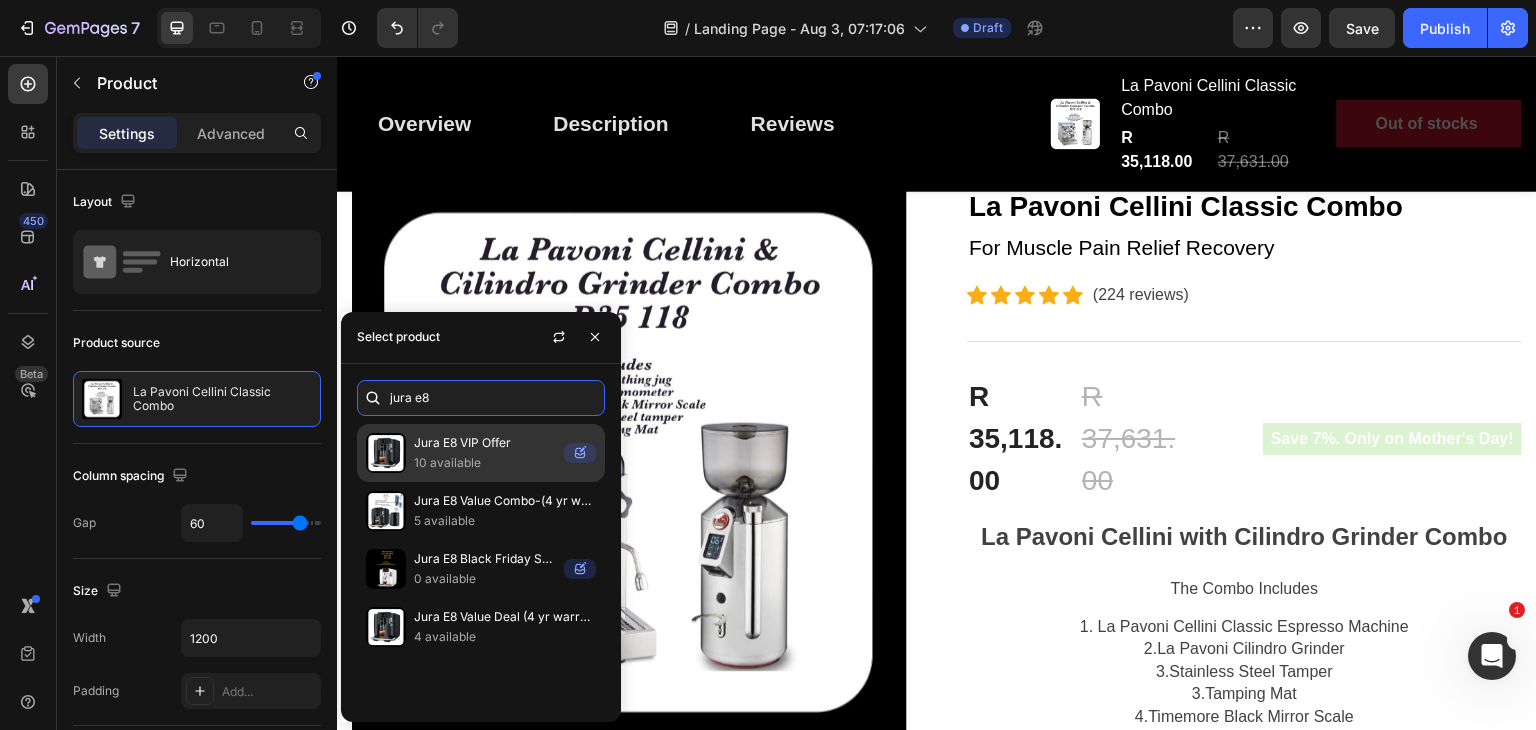 type on "jura e8" 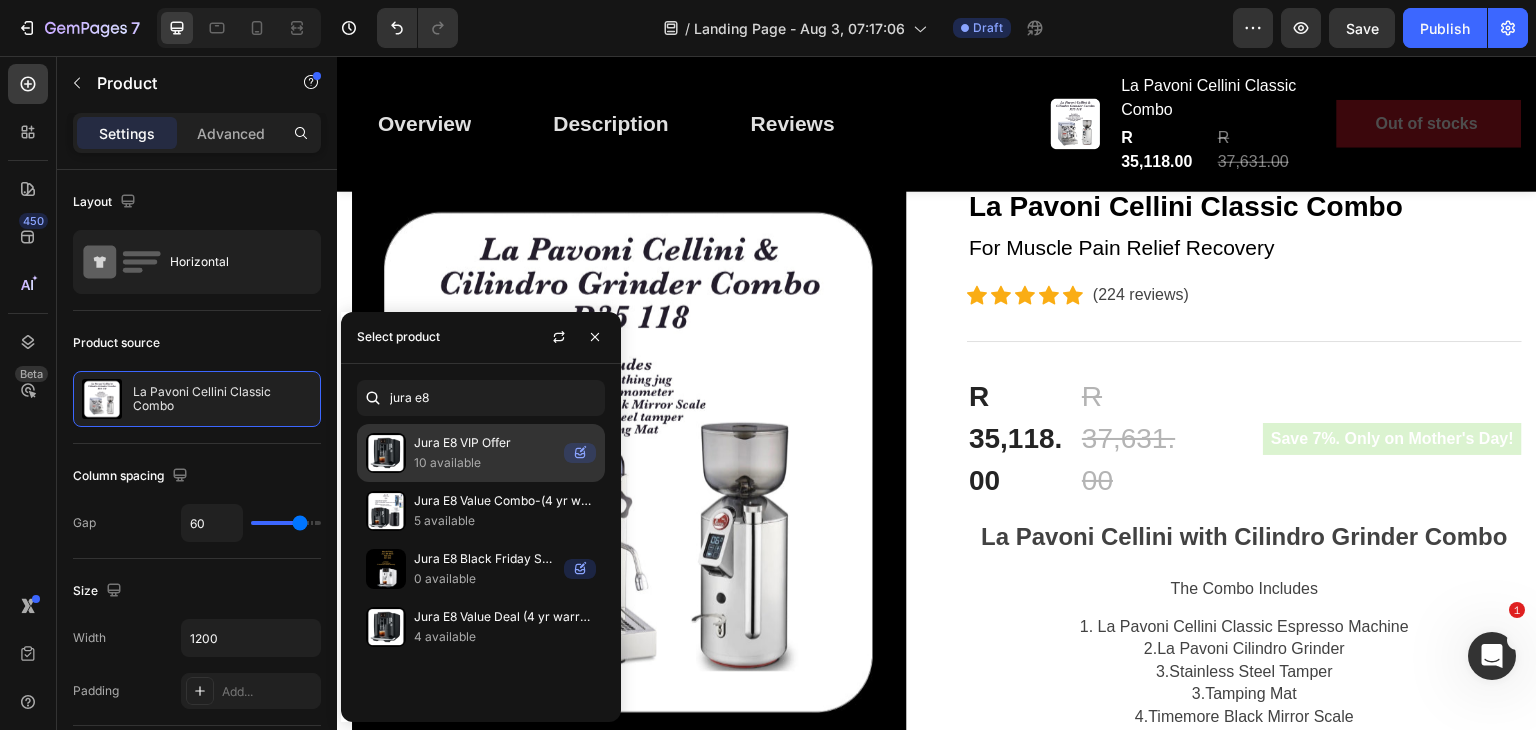 click on "Jura E8 VIP Offer" at bounding box center (485, 443) 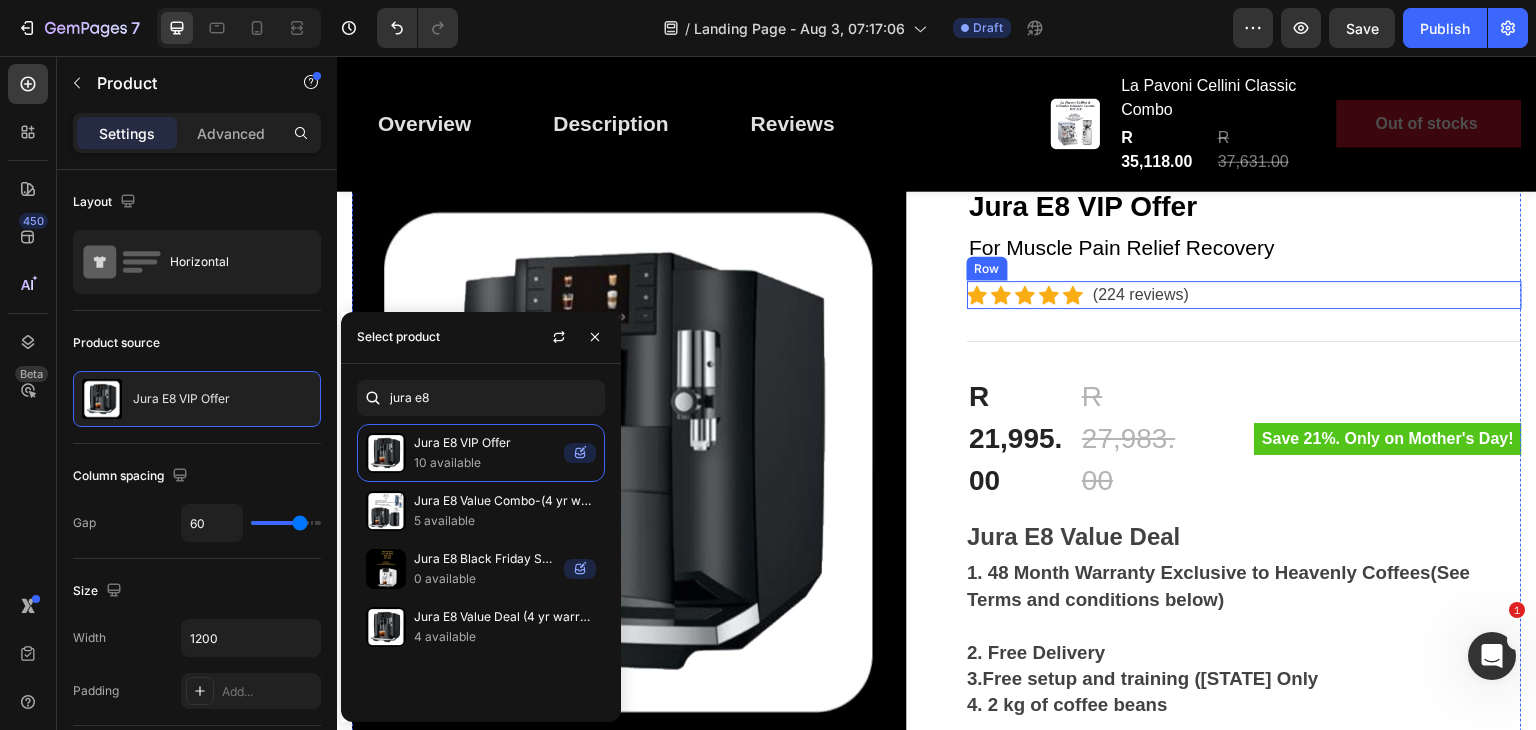 scroll, scrollTop: 0, scrollLeft: 0, axis: both 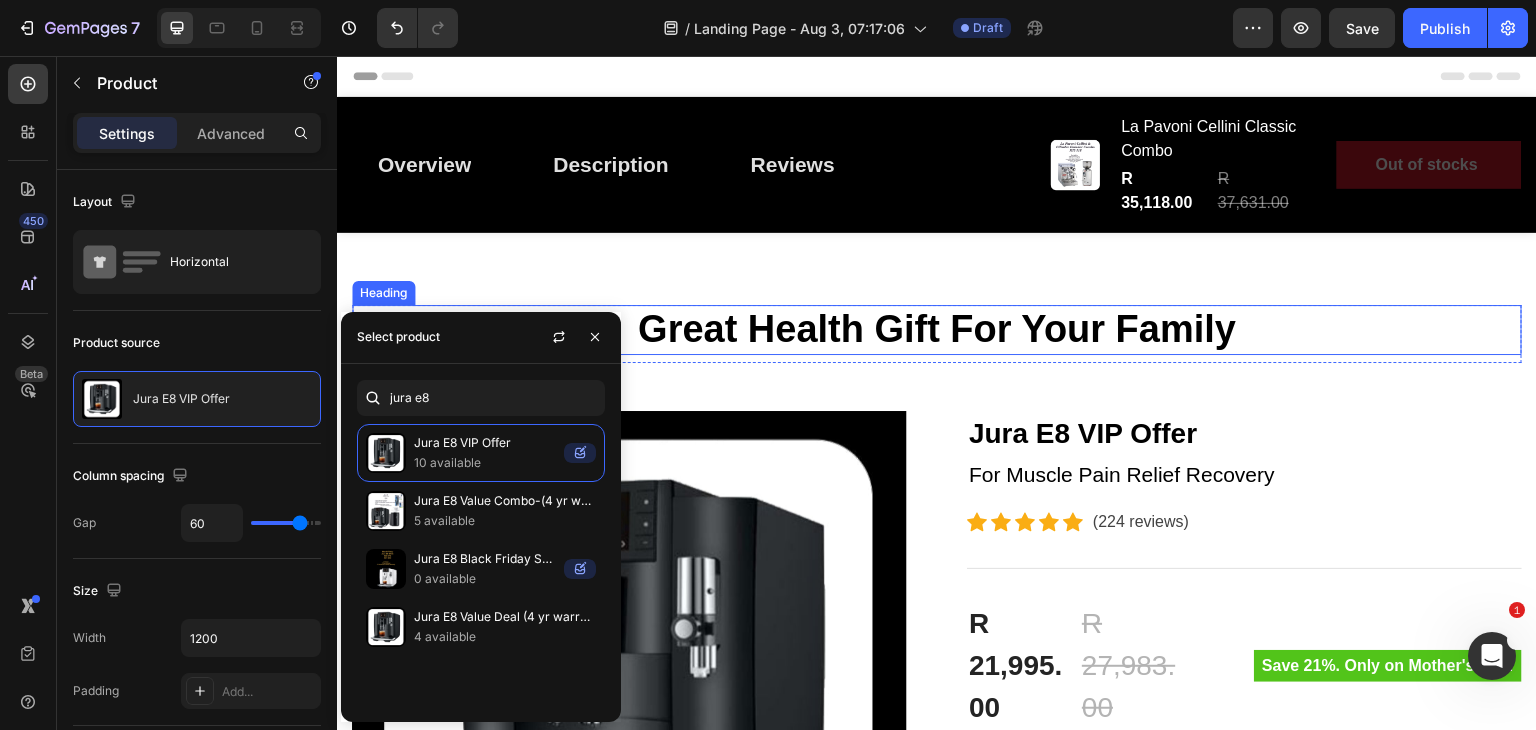 click on "Great Health Gift For Your Family" at bounding box center [937, 330] 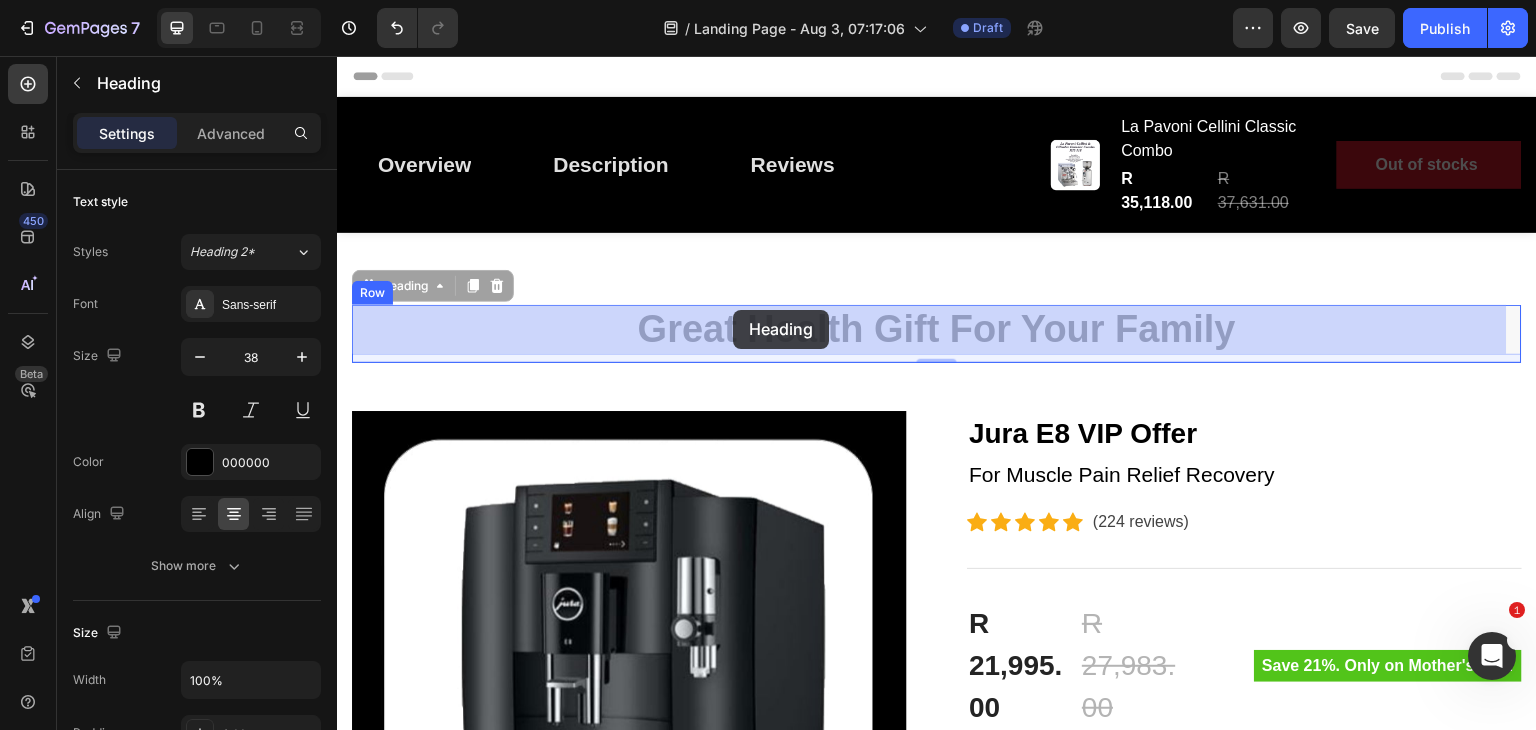 drag, startPoint x: 1331, startPoint y: 315, endPoint x: 733, endPoint y: 314, distance: 598.00085 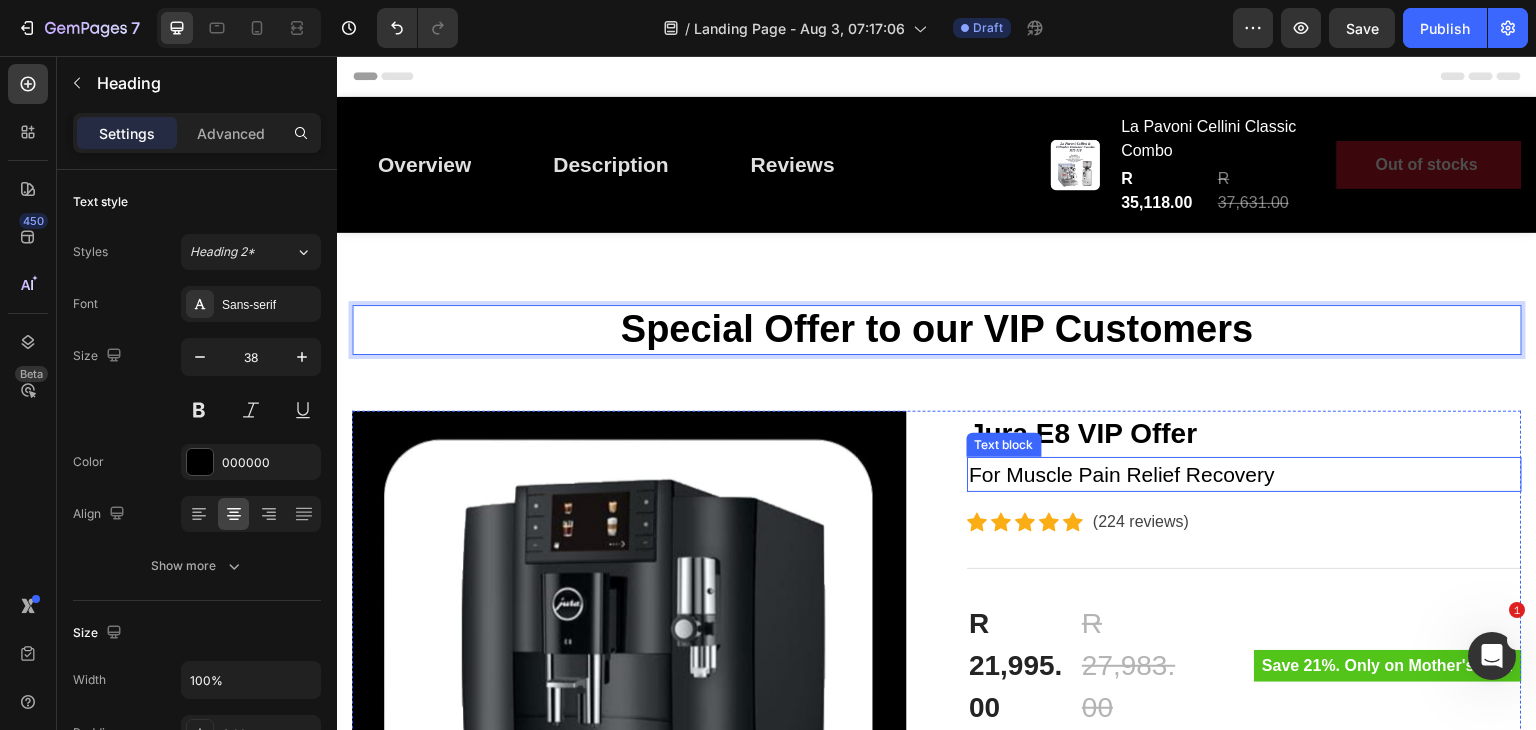 click on "For Muscle Pain Relief Recovery" at bounding box center [1244, 475] 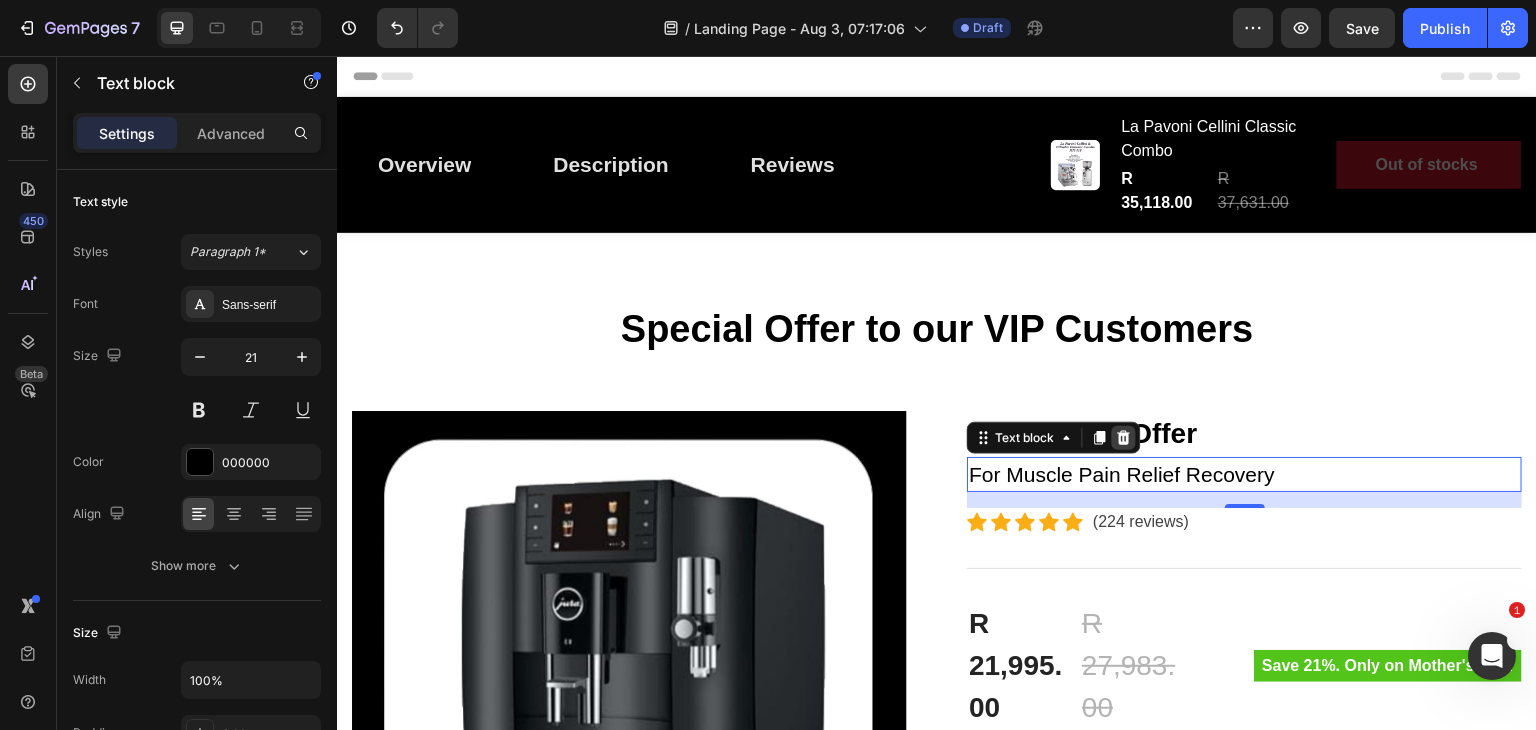 click 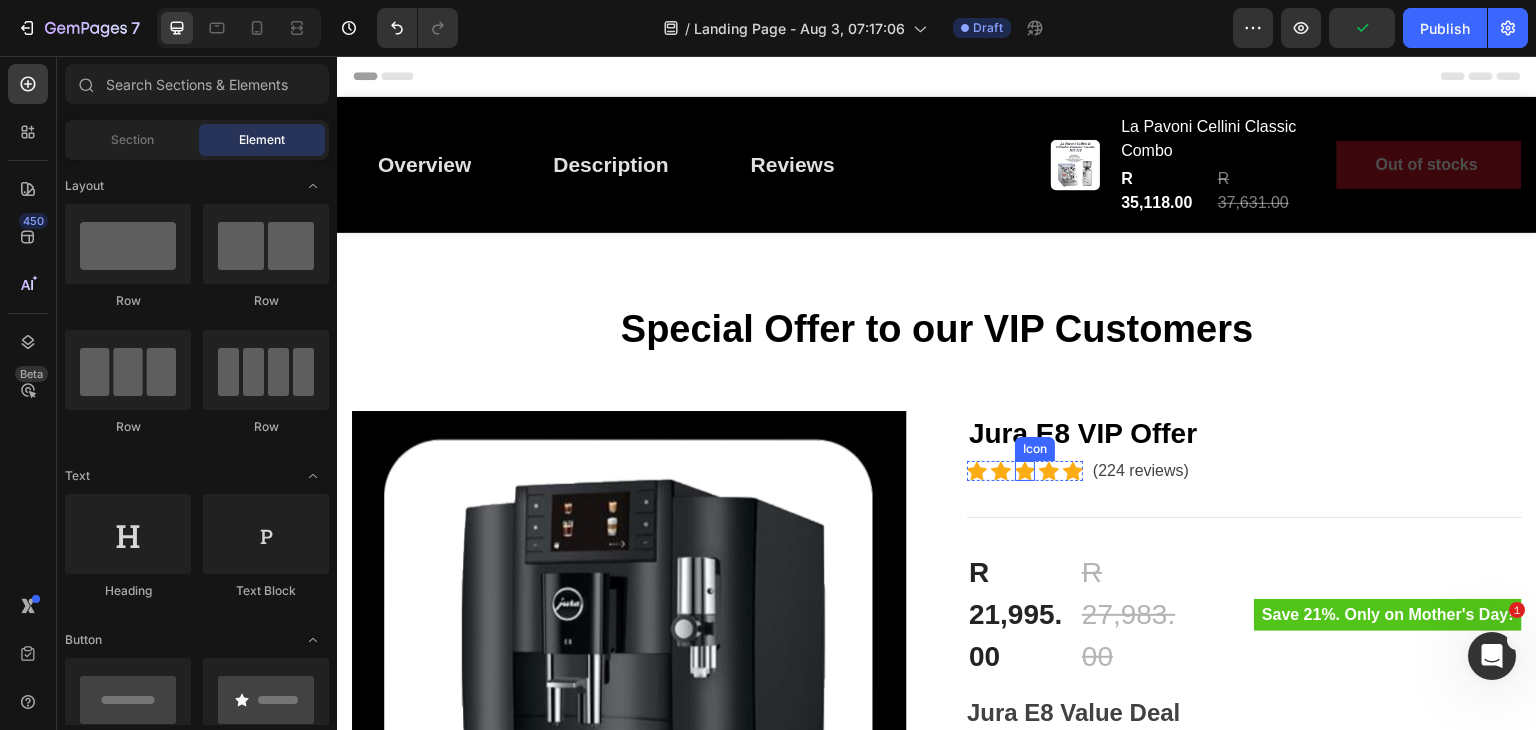 click 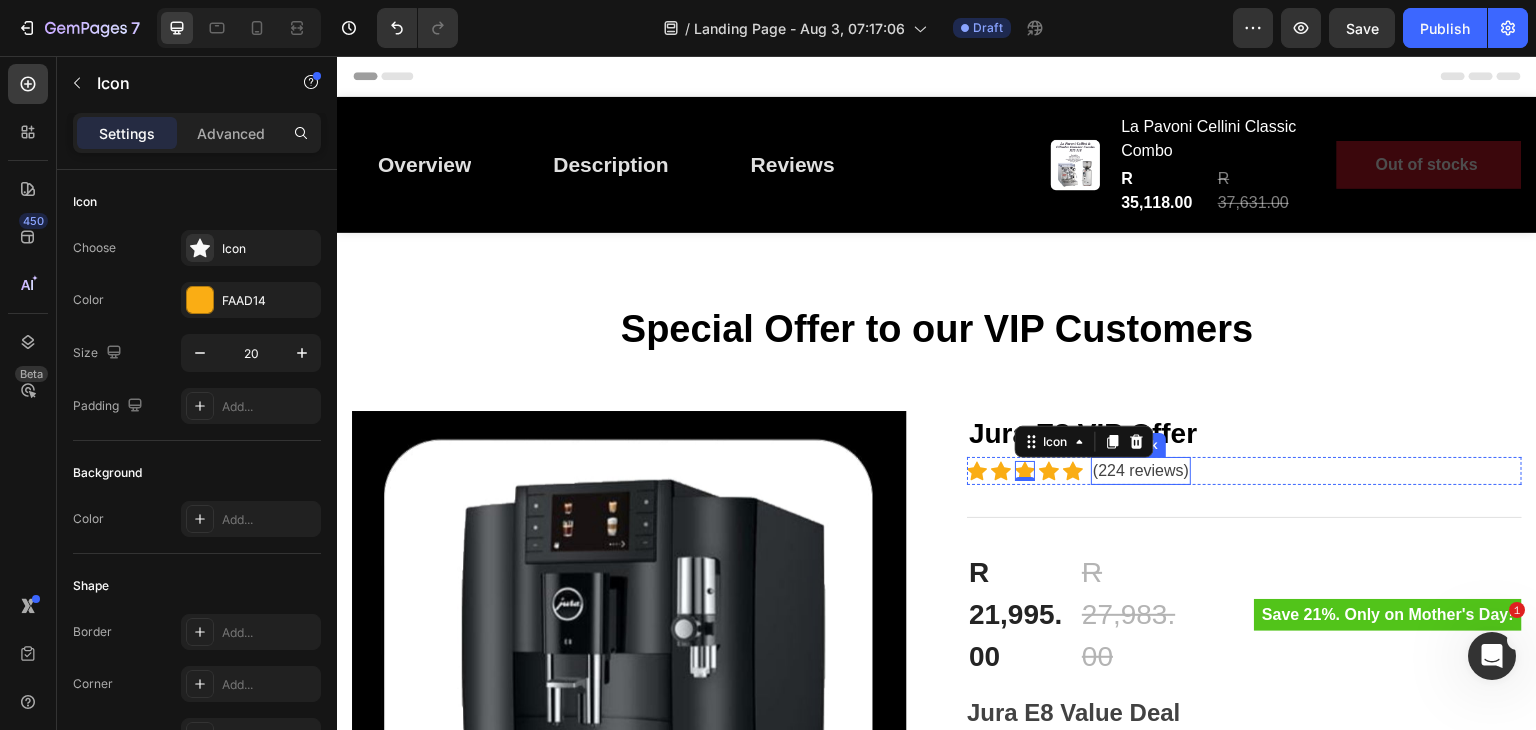 click on "(224 reviews)" at bounding box center (1141, 471) 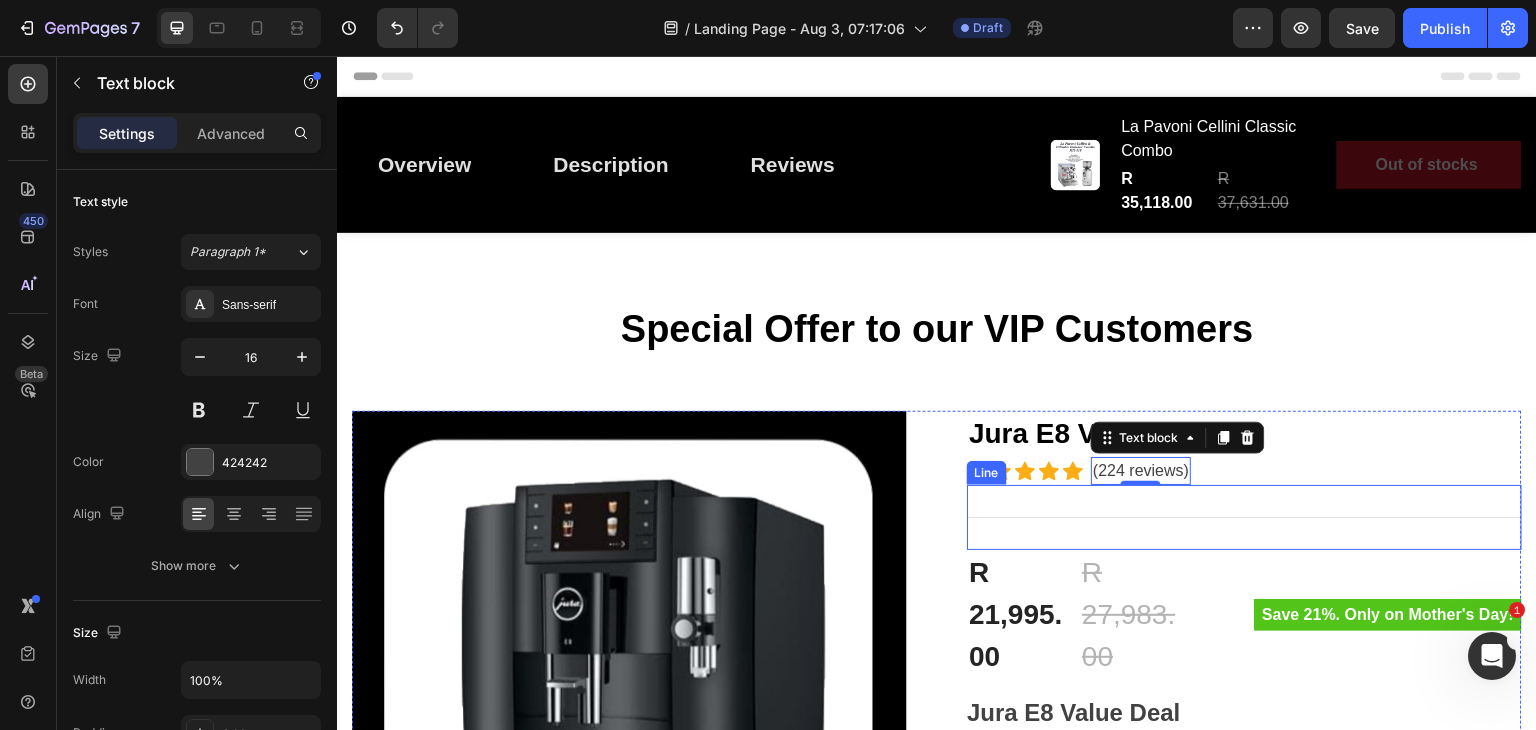 click on "Title Line" at bounding box center (1244, 517) 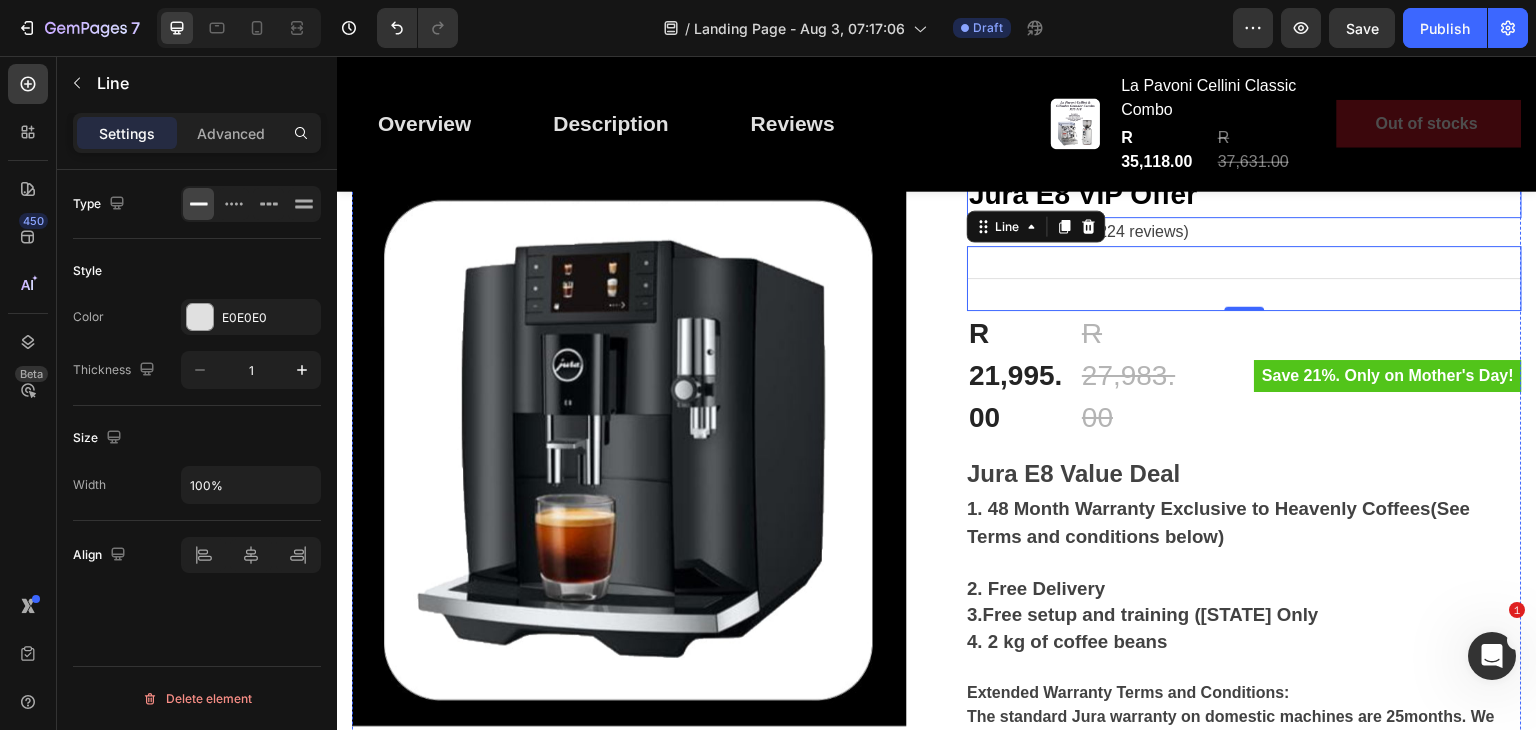 scroll, scrollTop: 238, scrollLeft: 0, axis: vertical 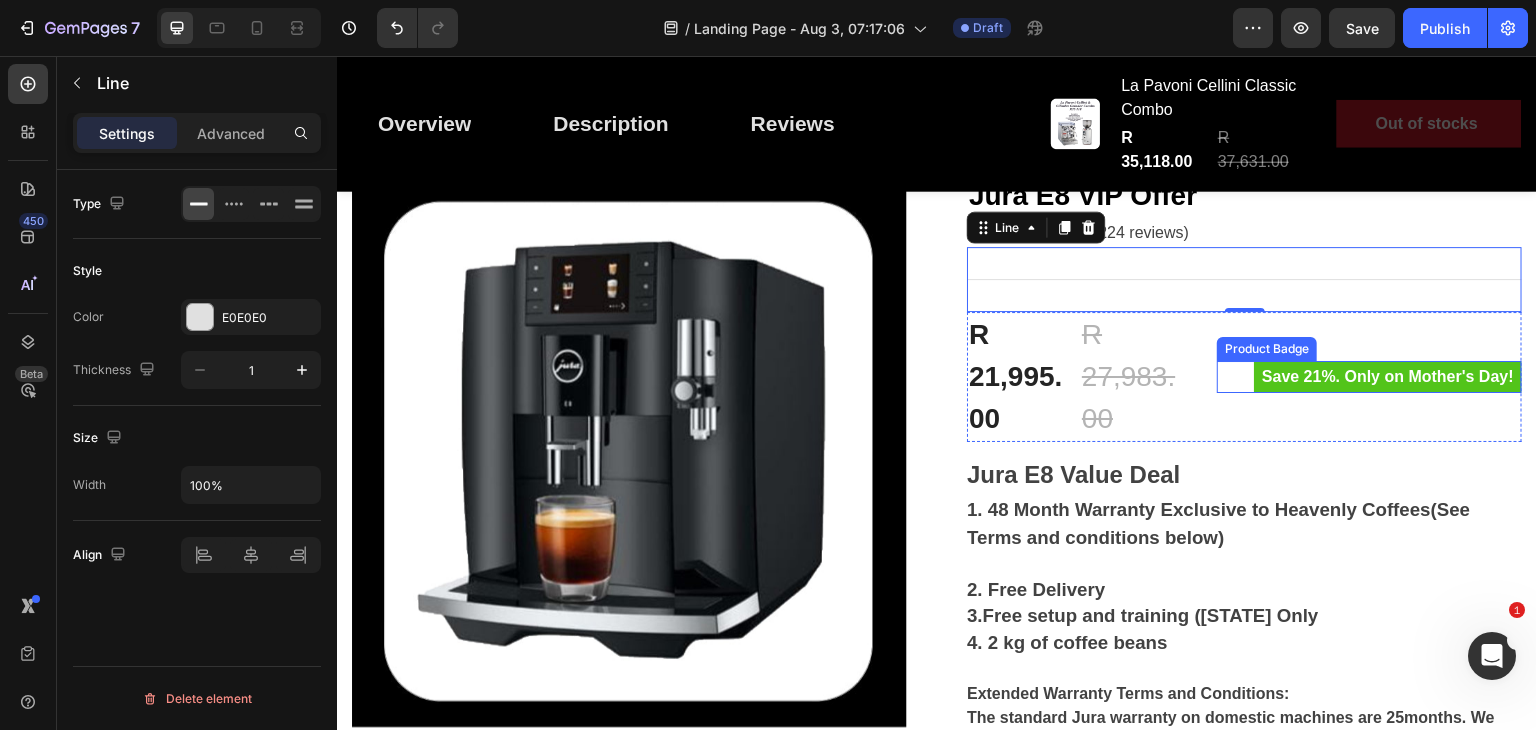 click on "Save 21%. Only on Mother's Day!" at bounding box center [1388, 377] 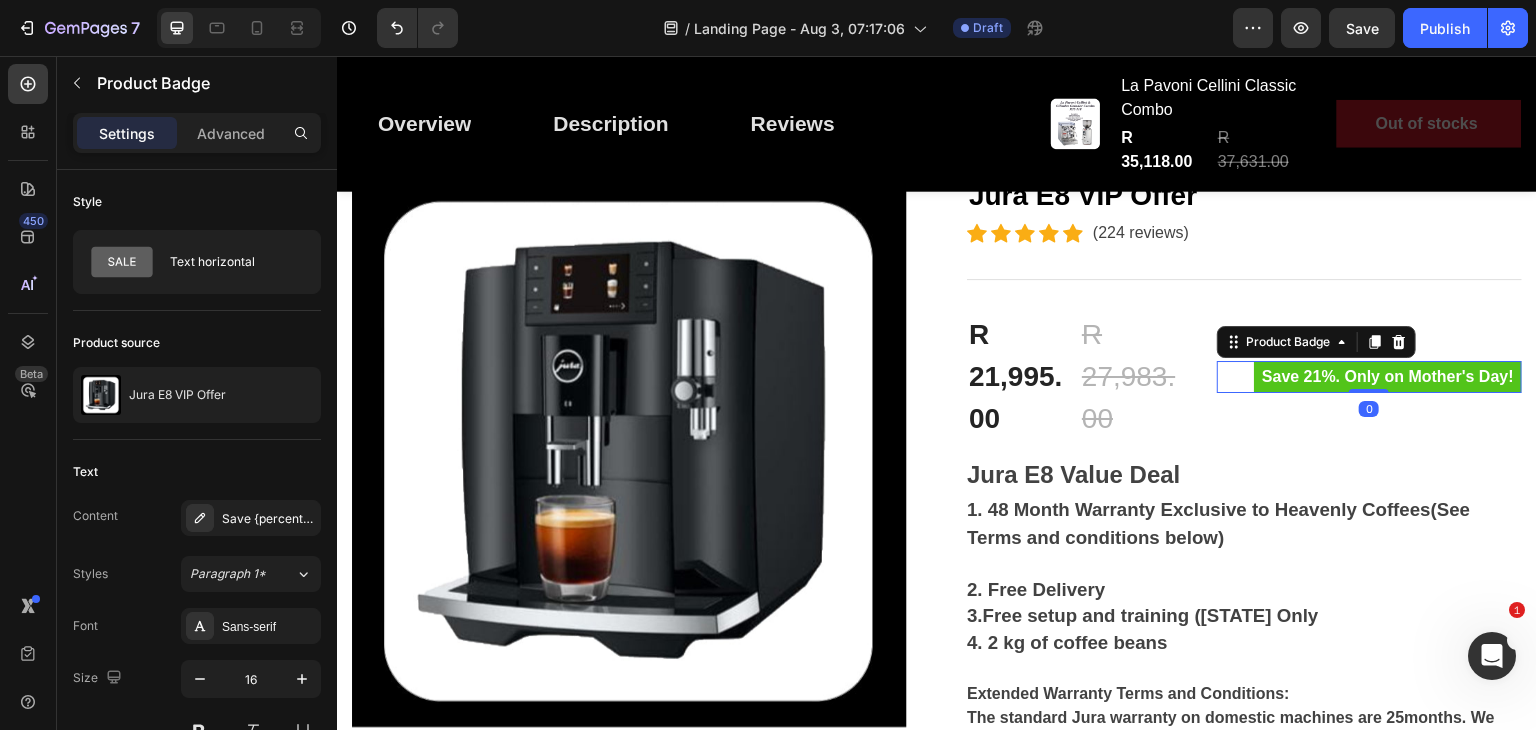 click on "Save 21%. Only on Mother's Day!" at bounding box center (1388, 377) 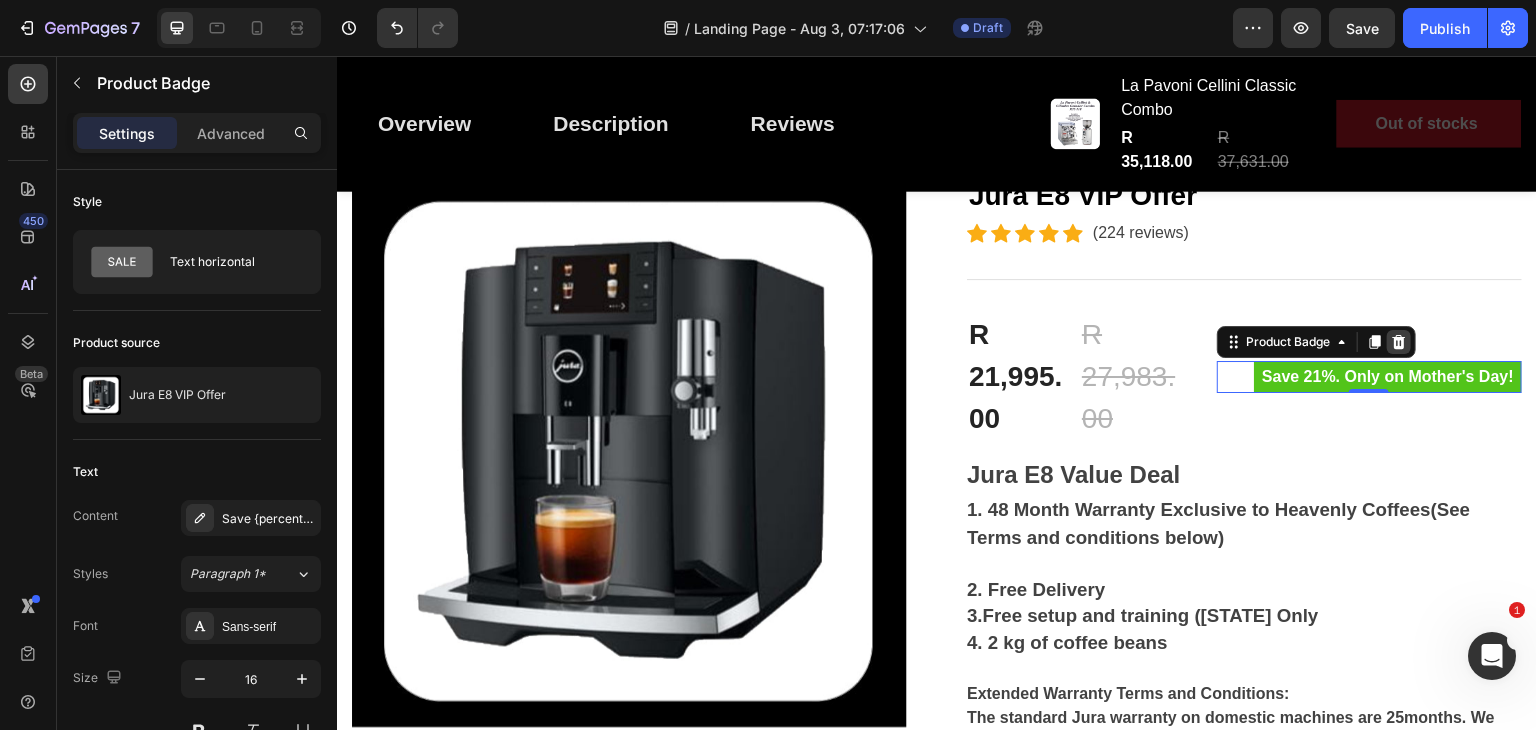 click 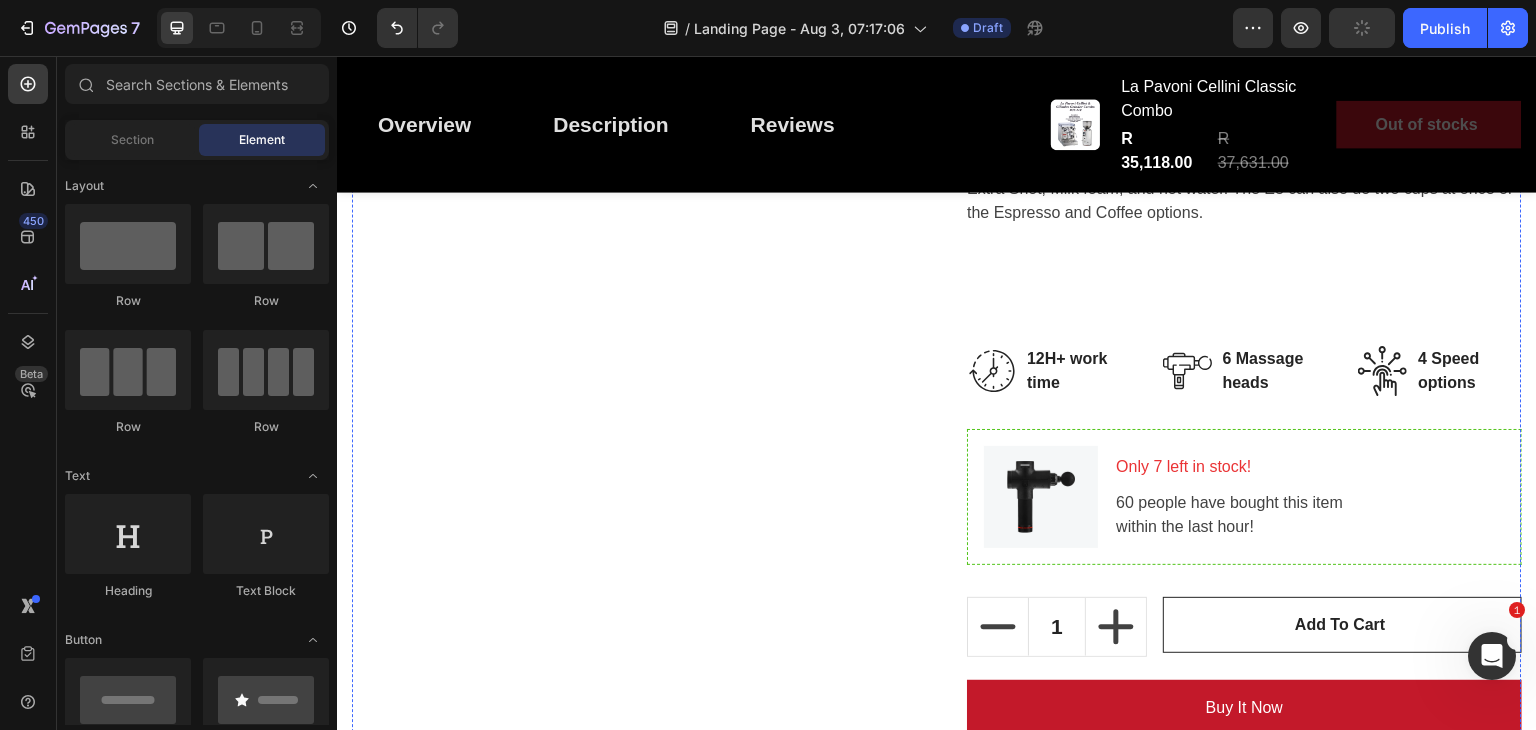 scroll, scrollTop: 2774, scrollLeft: 0, axis: vertical 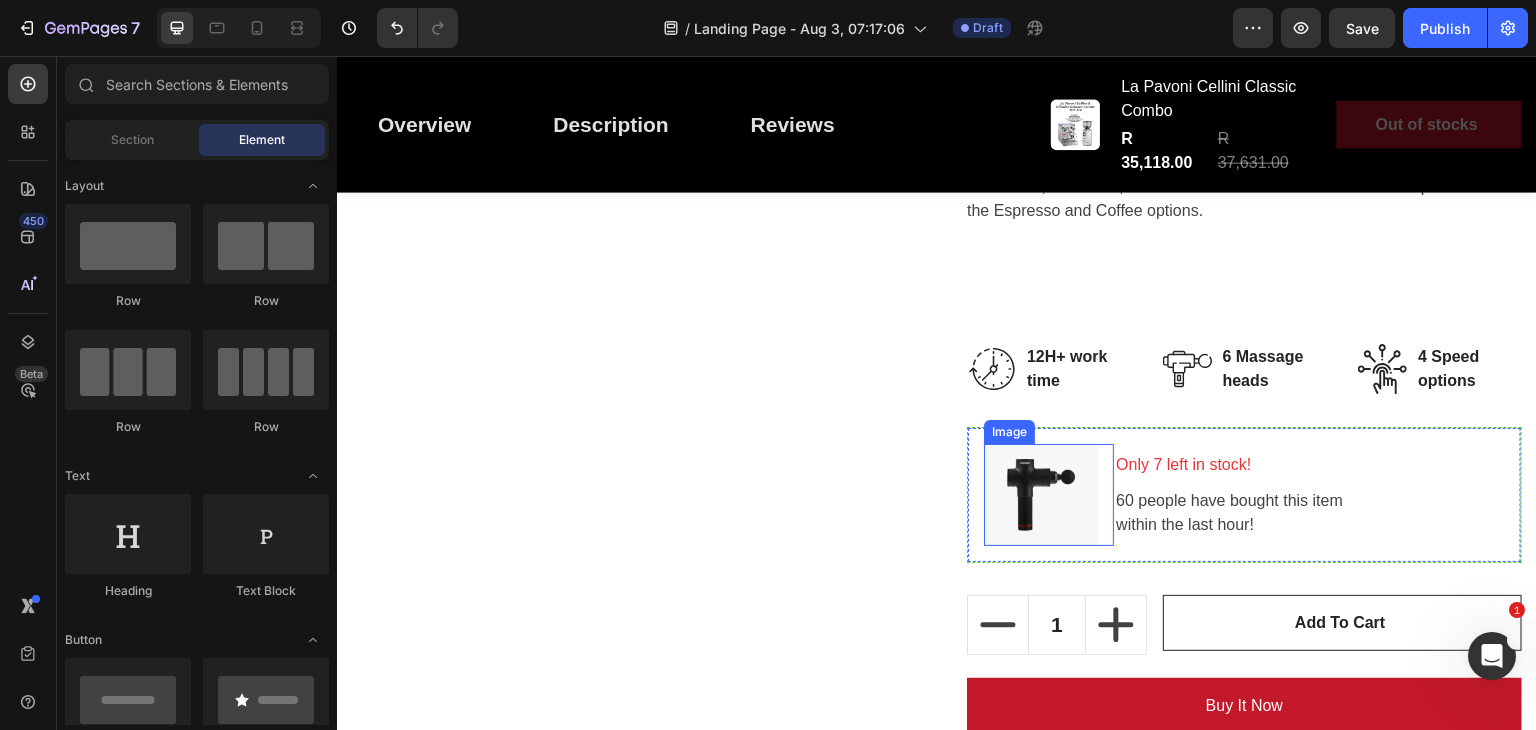 click at bounding box center (1041, 495) 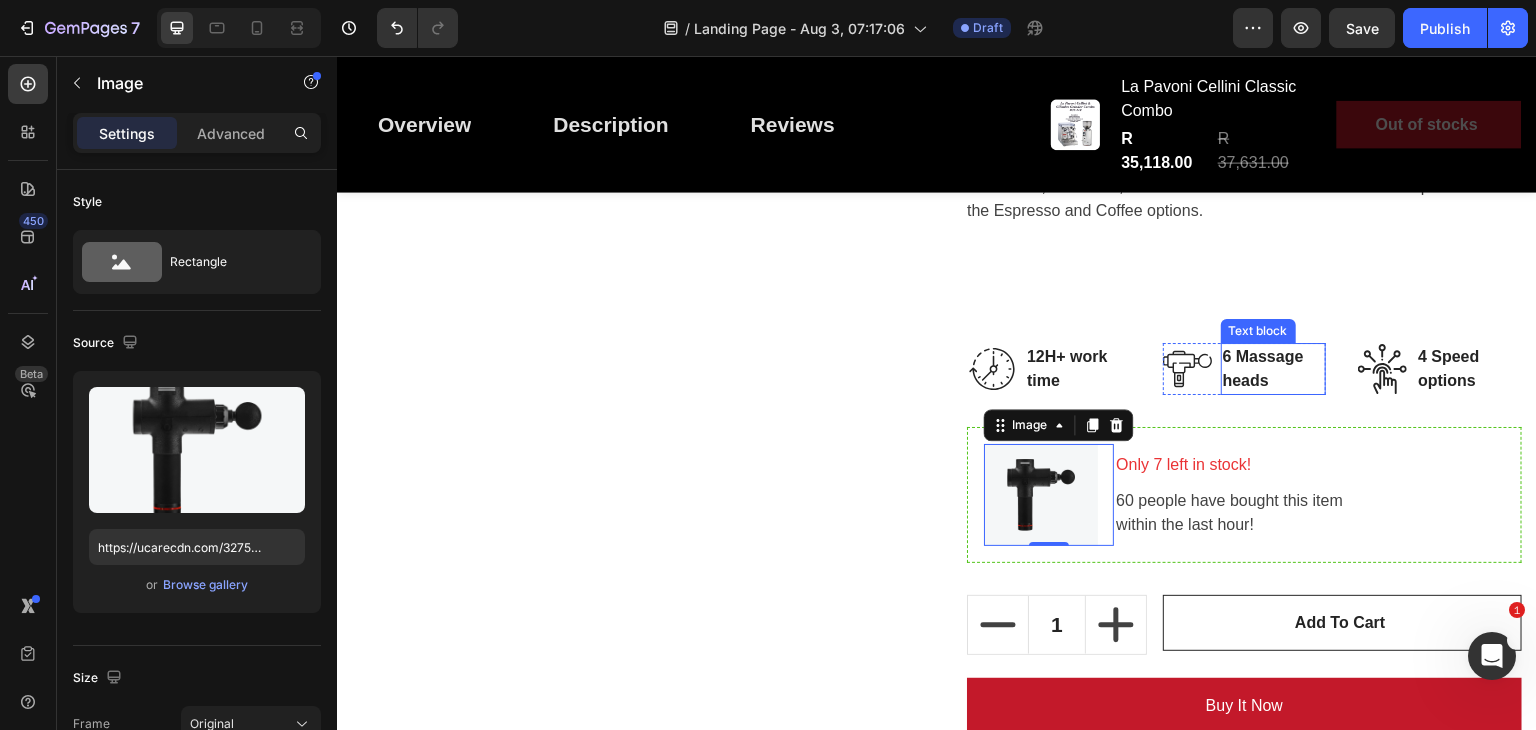 scroll, scrollTop: 2539, scrollLeft: 0, axis: vertical 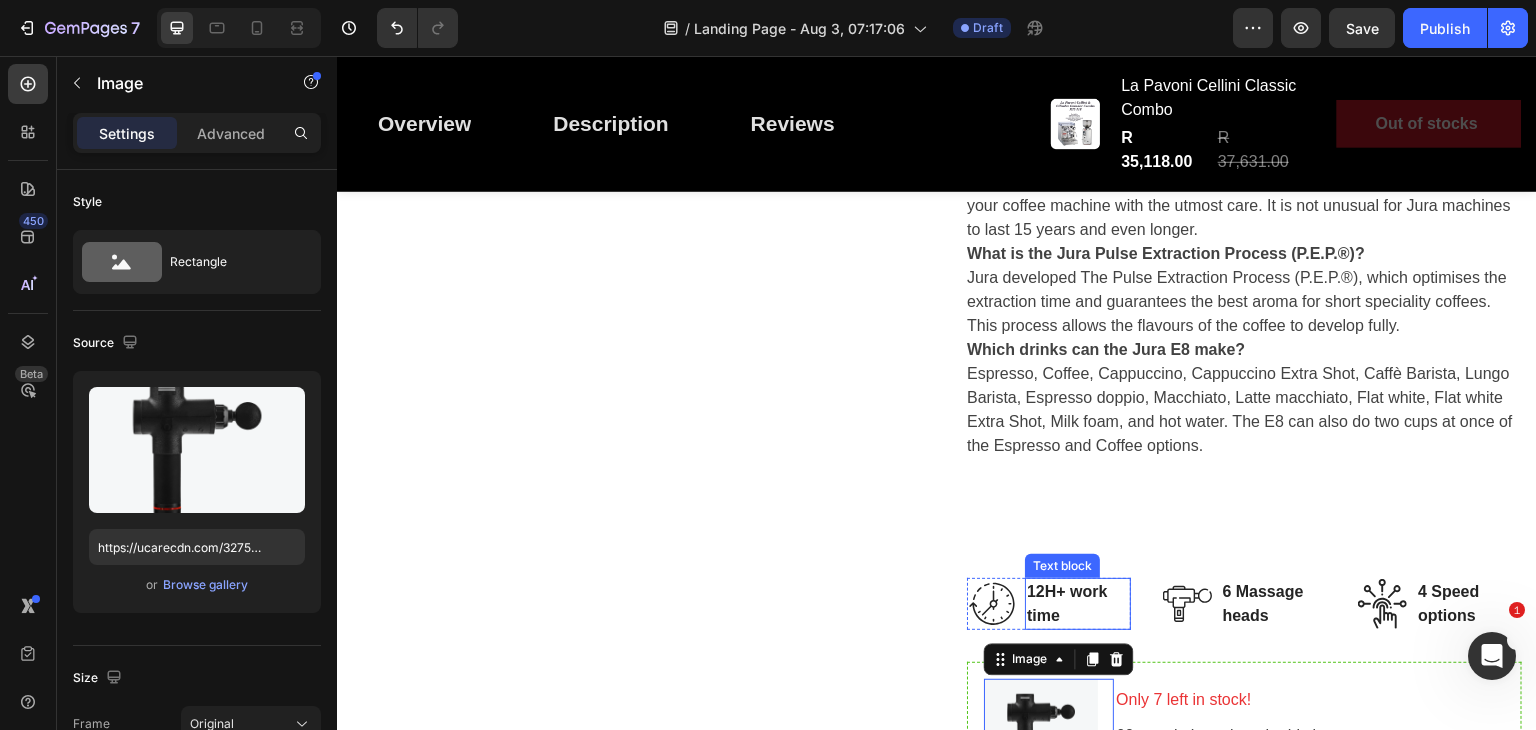 click on "12H+ work time" at bounding box center (1078, 604) 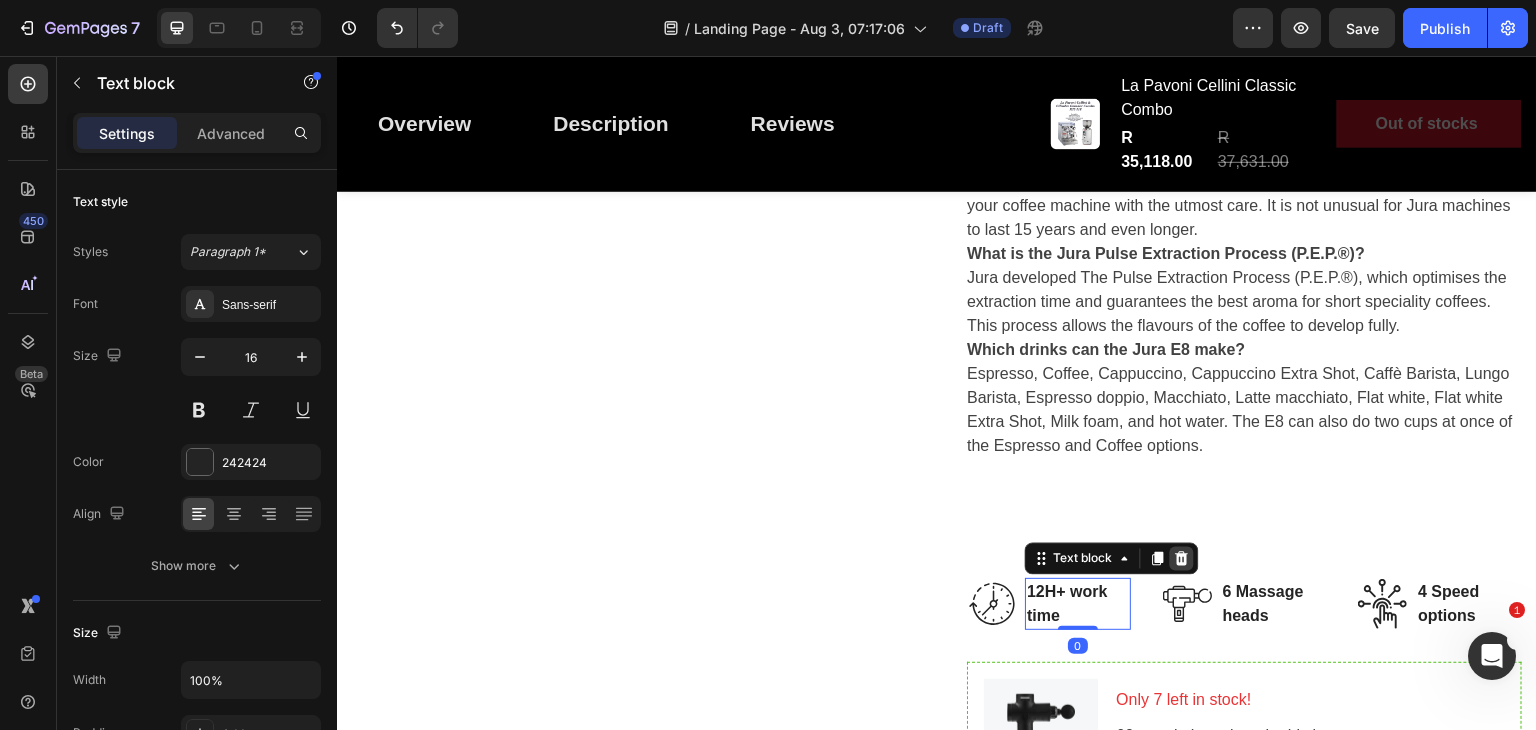 click 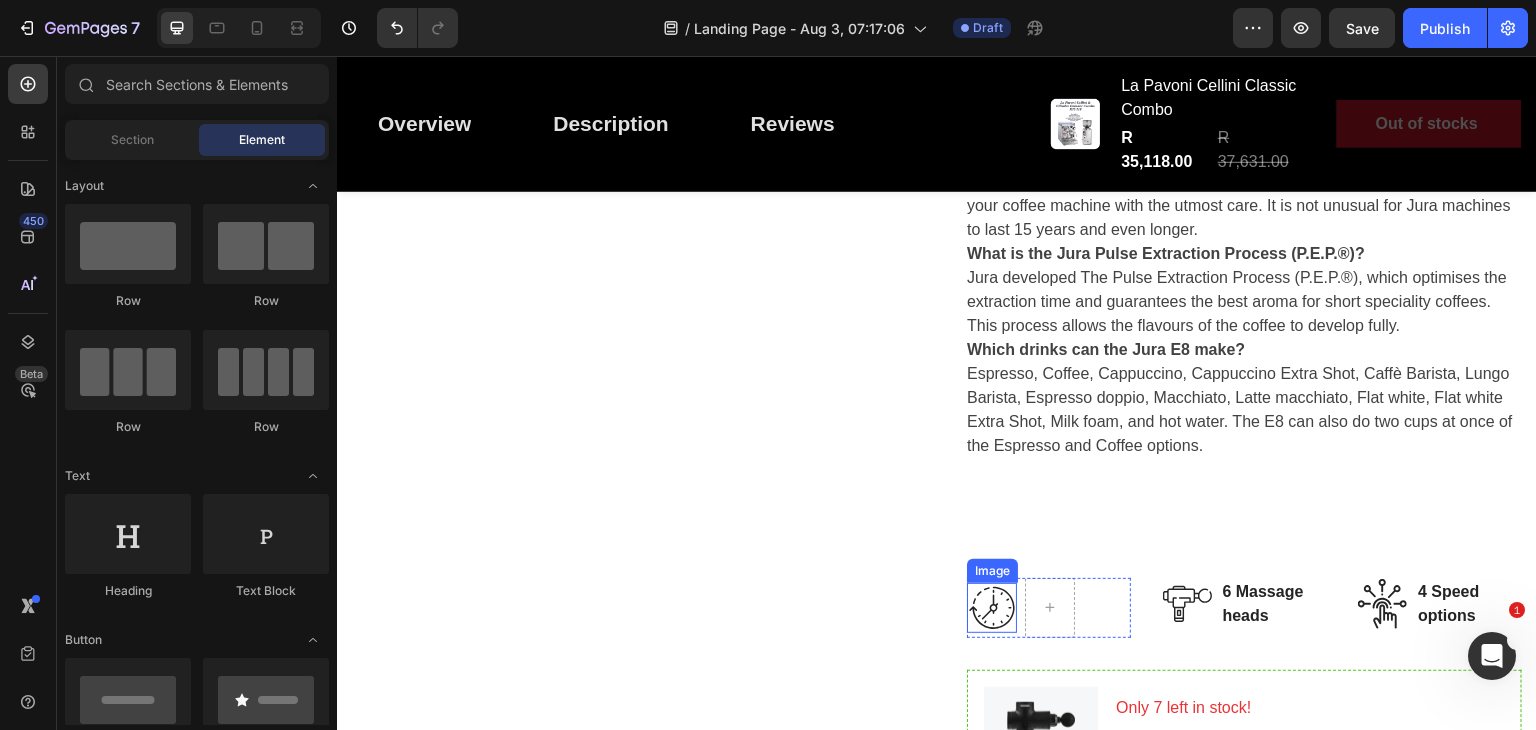 click at bounding box center (992, 608) 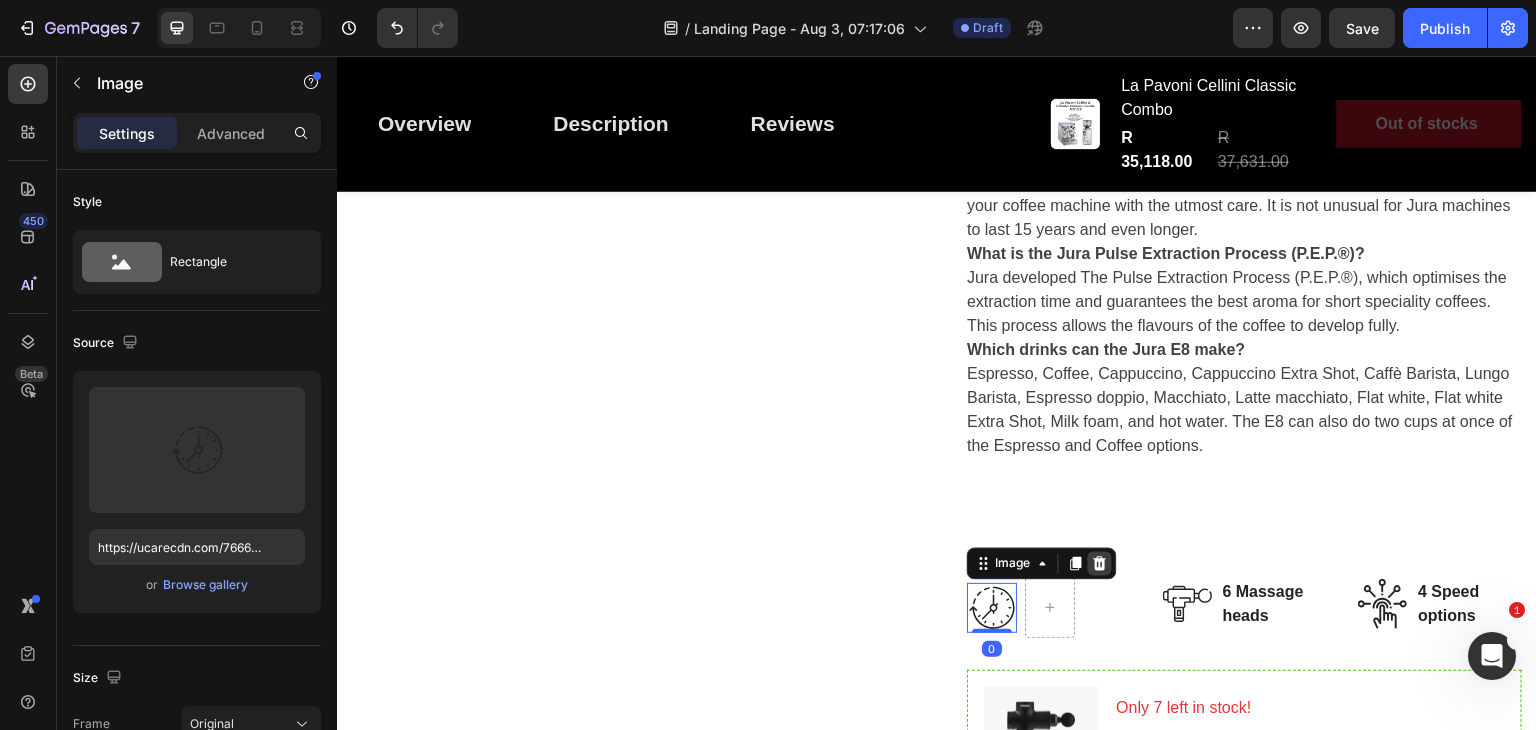 click at bounding box center (1100, 564) 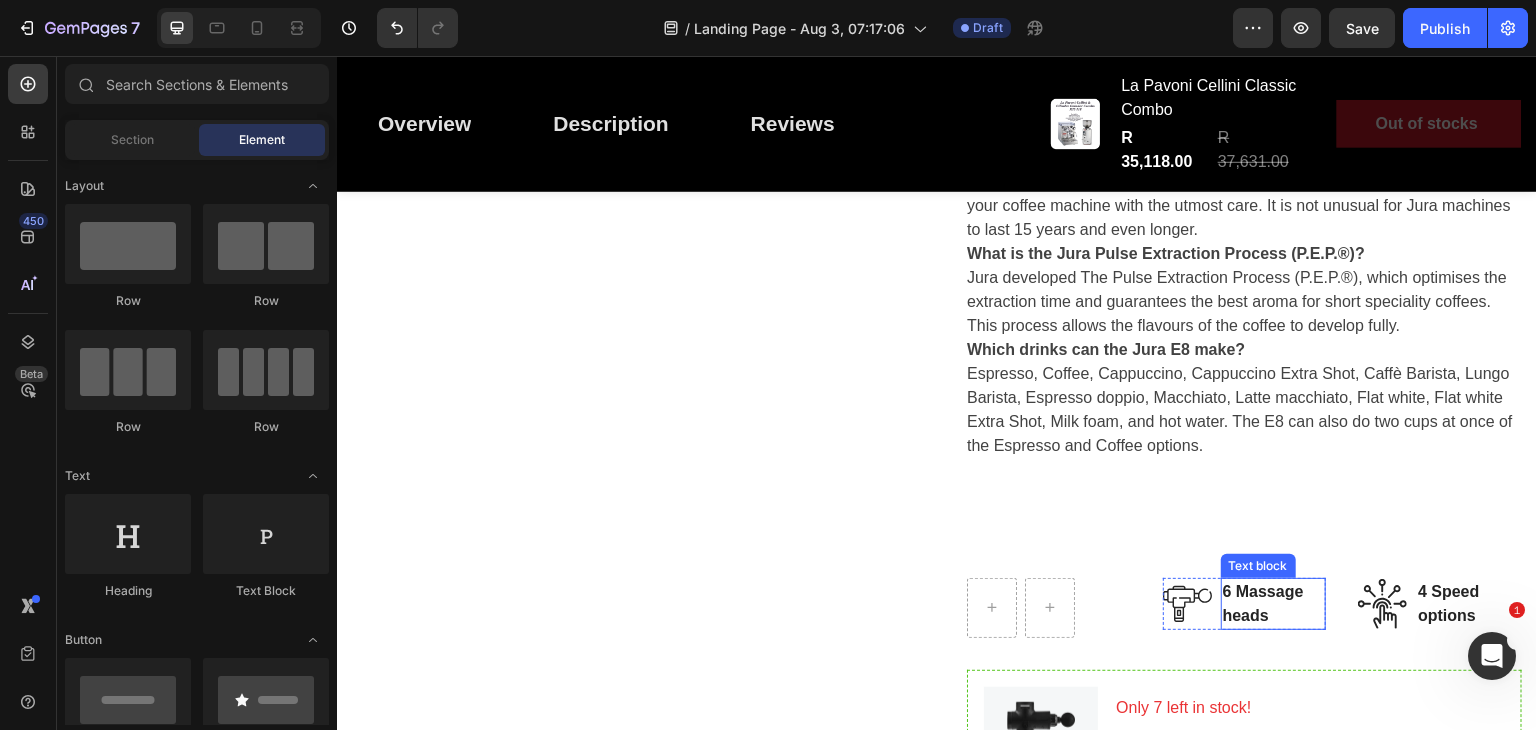 click on "6 Massage heads" at bounding box center [1274, 604] 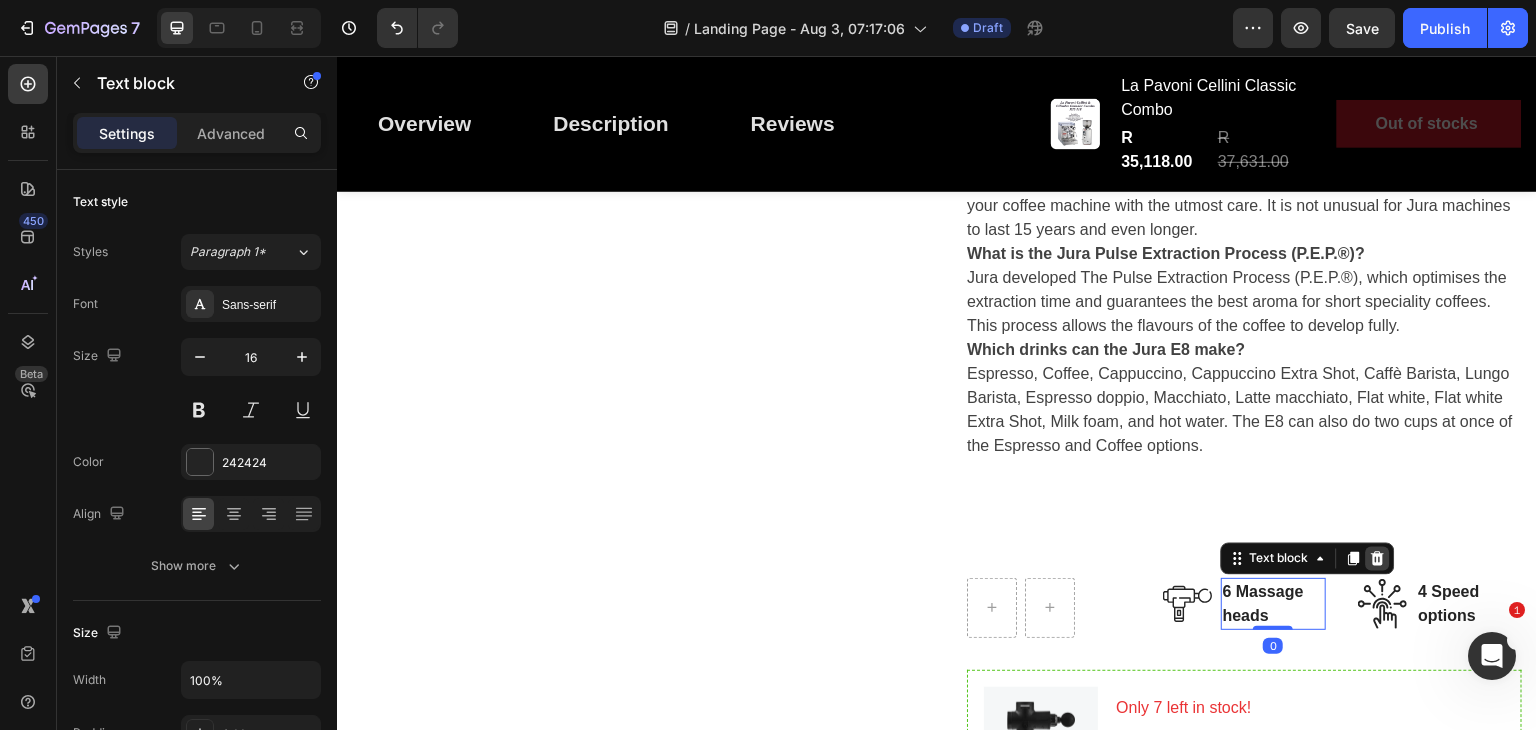 click at bounding box center (1378, 559) 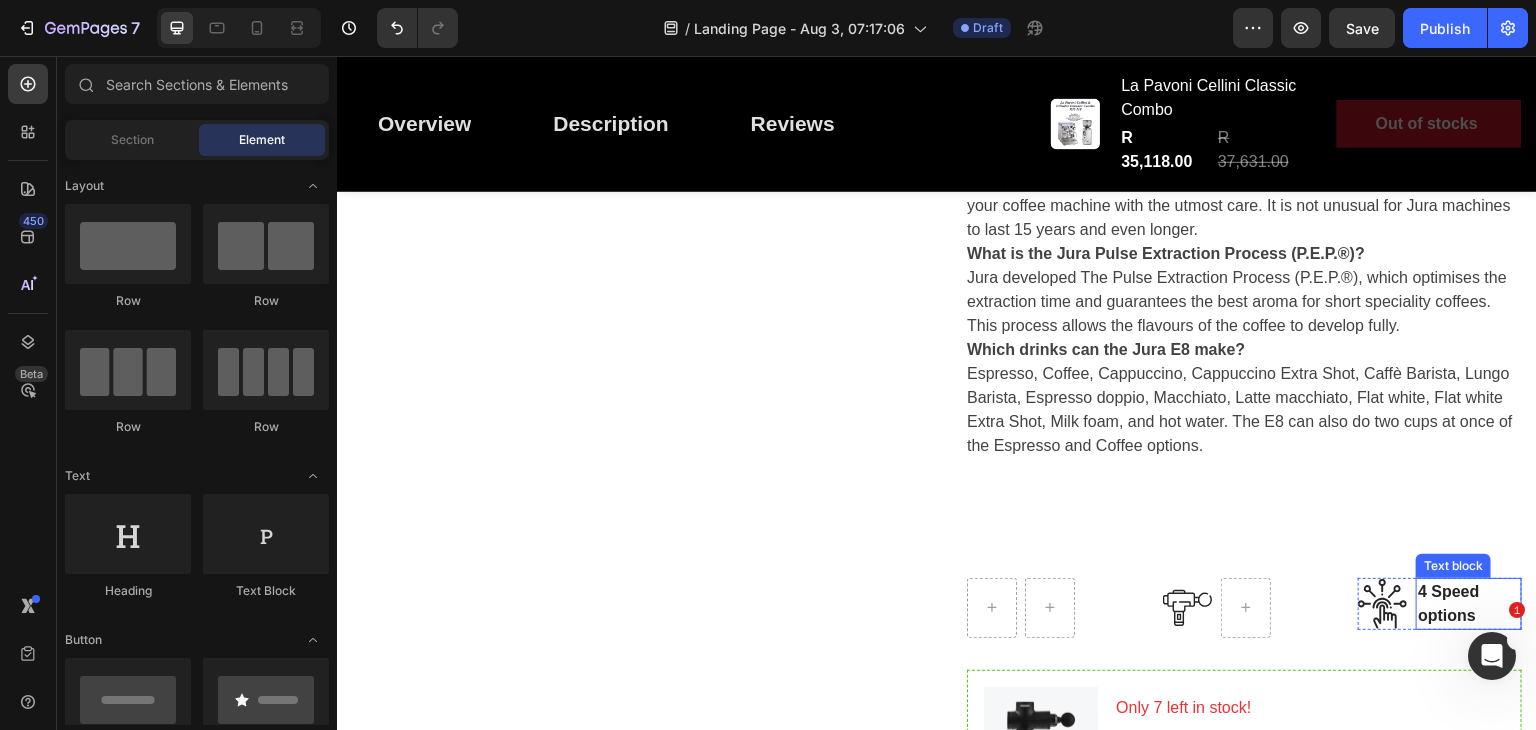 click on "4 Speed options" at bounding box center (1469, 604) 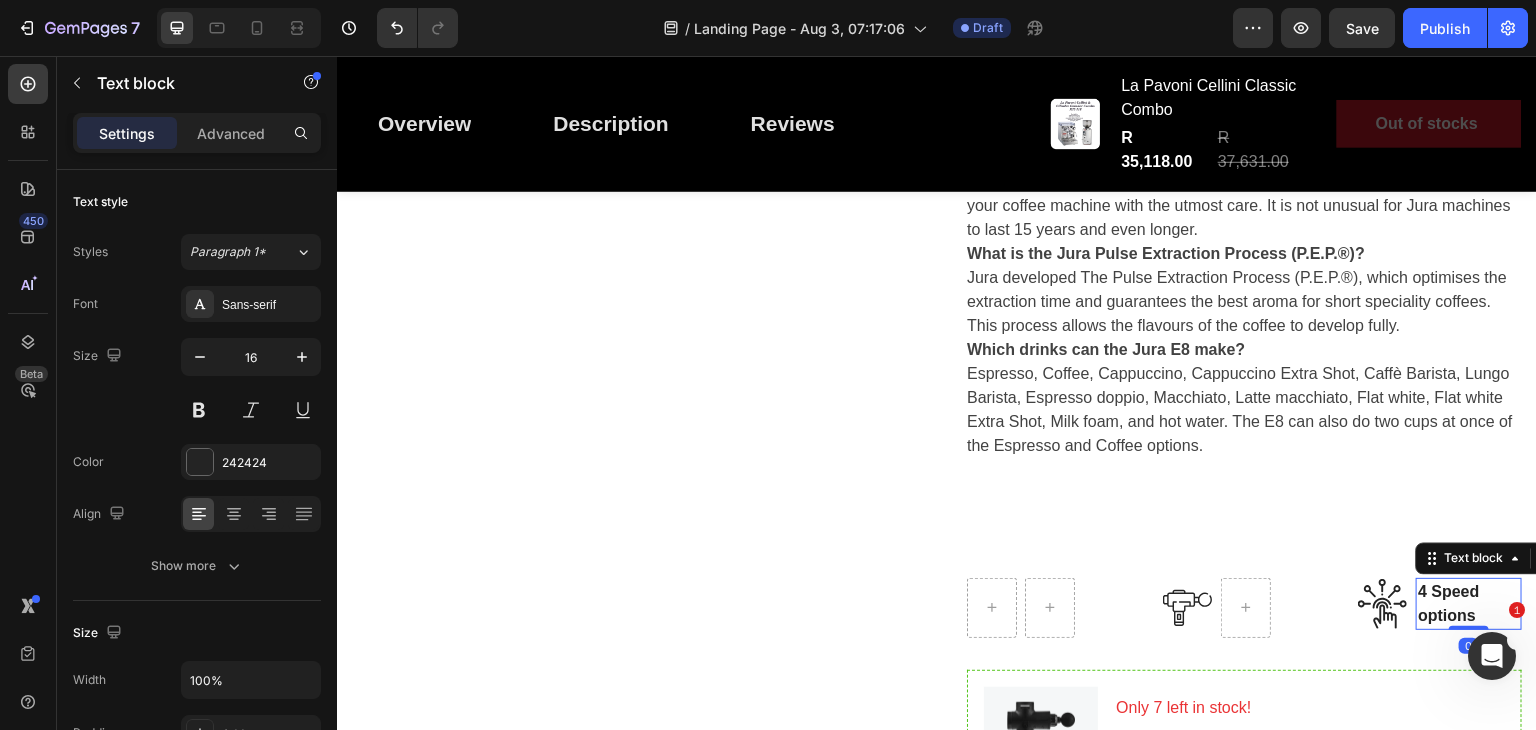 click on "4 Speed options" at bounding box center (1469, 604) 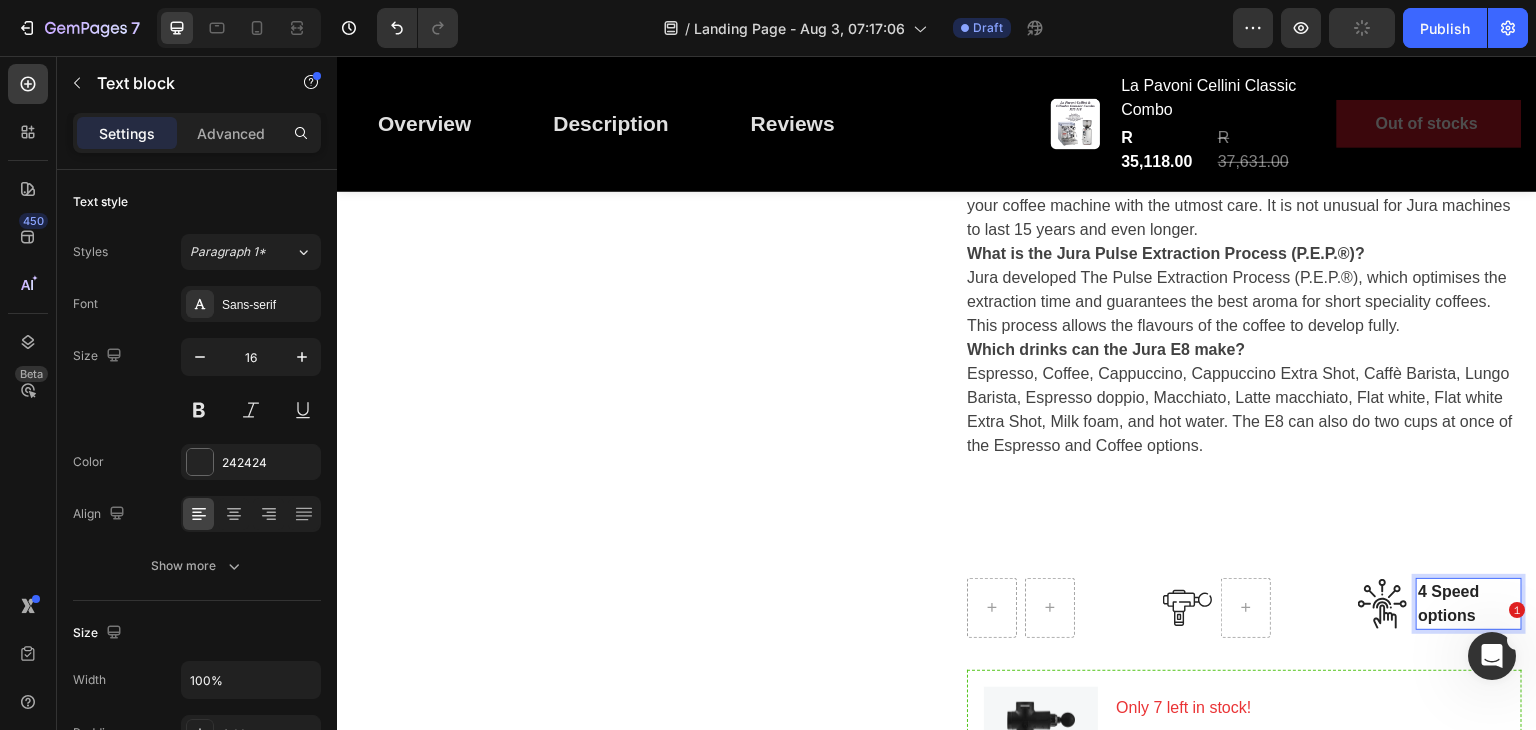 click on "4 Speed options" at bounding box center [1469, 604] 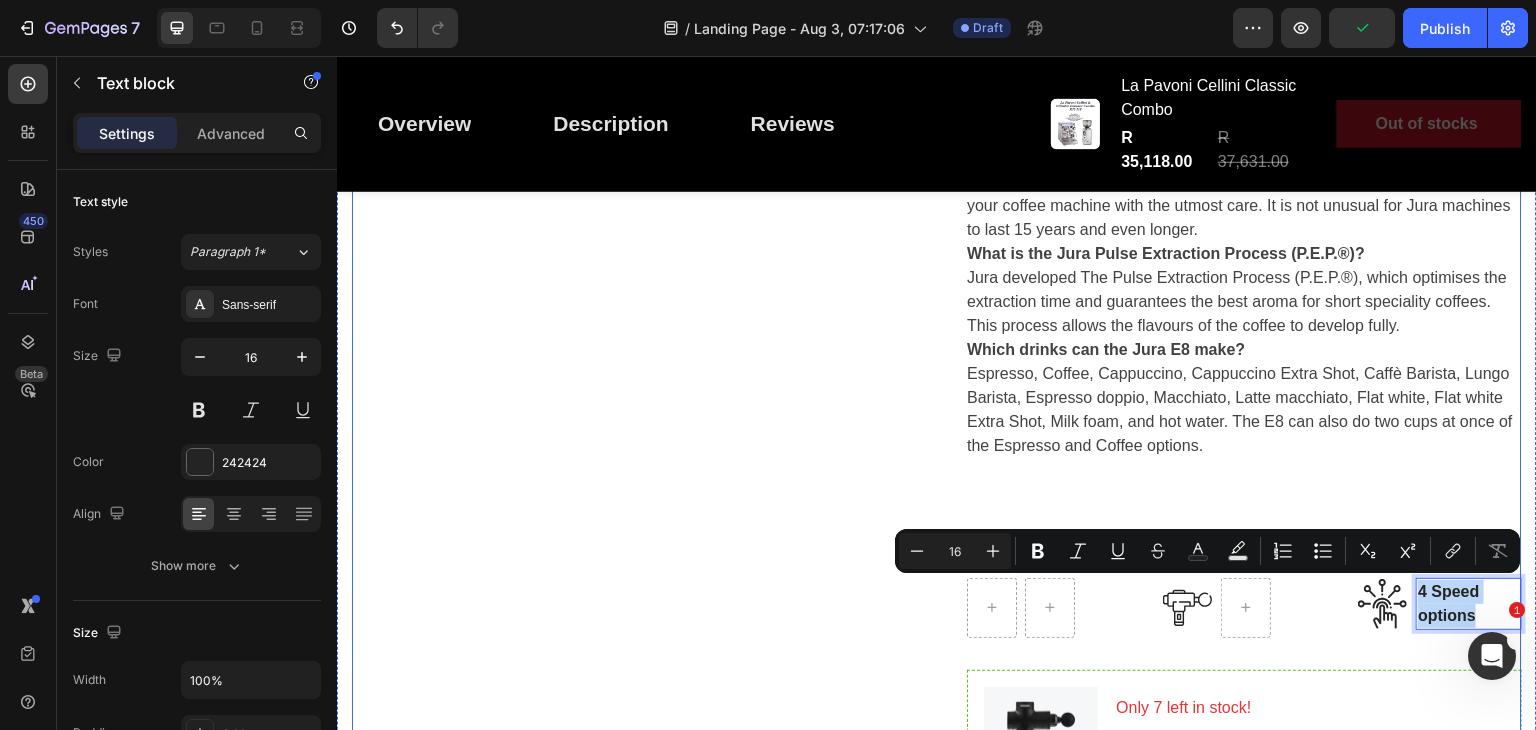 drag, startPoint x: 1478, startPoint y: 609, endPoint x: 1396, endPoint y: 555, distance: 98.1835 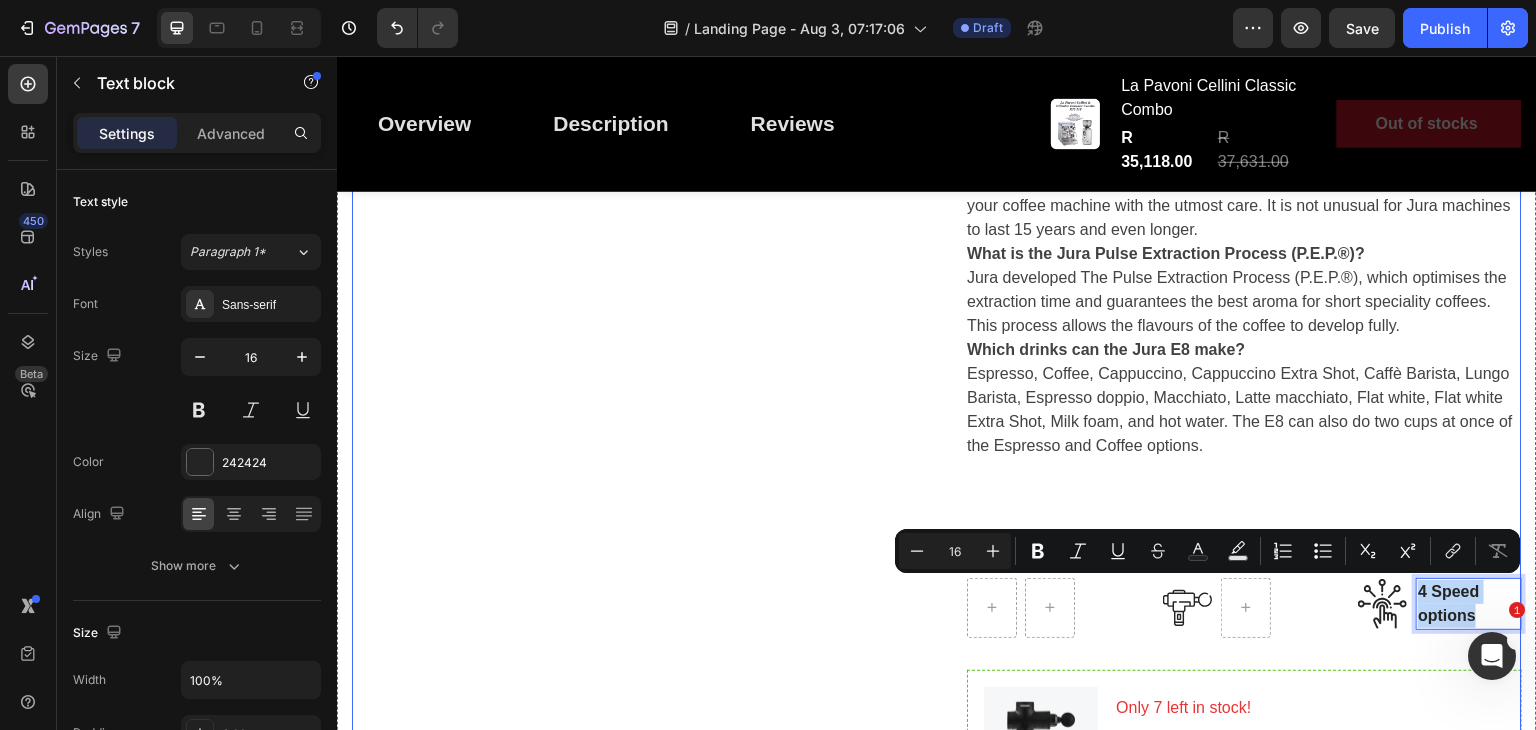 click on "Image
Row" at bounding box center [1245, 608] 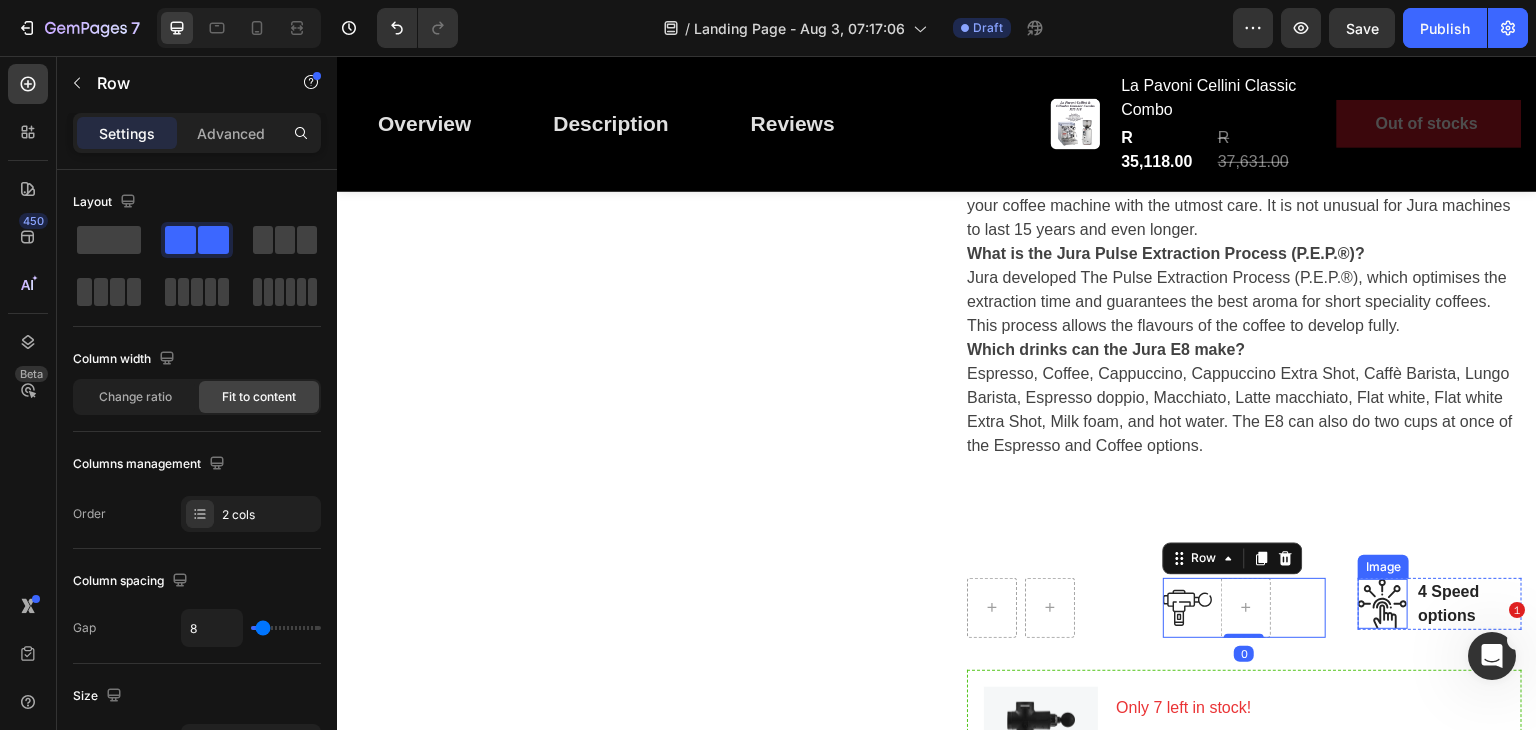click at bounding box center [1383, 603] 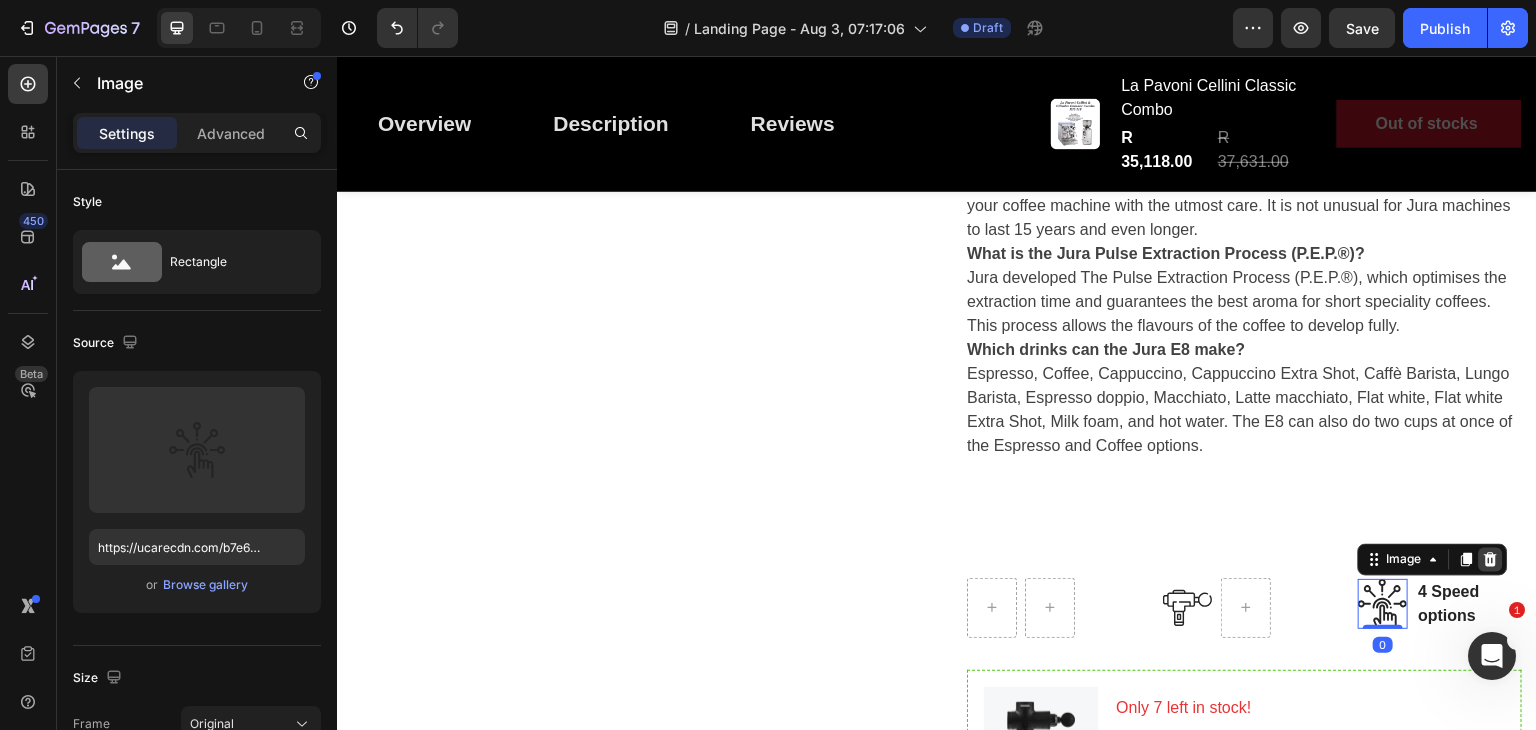 click 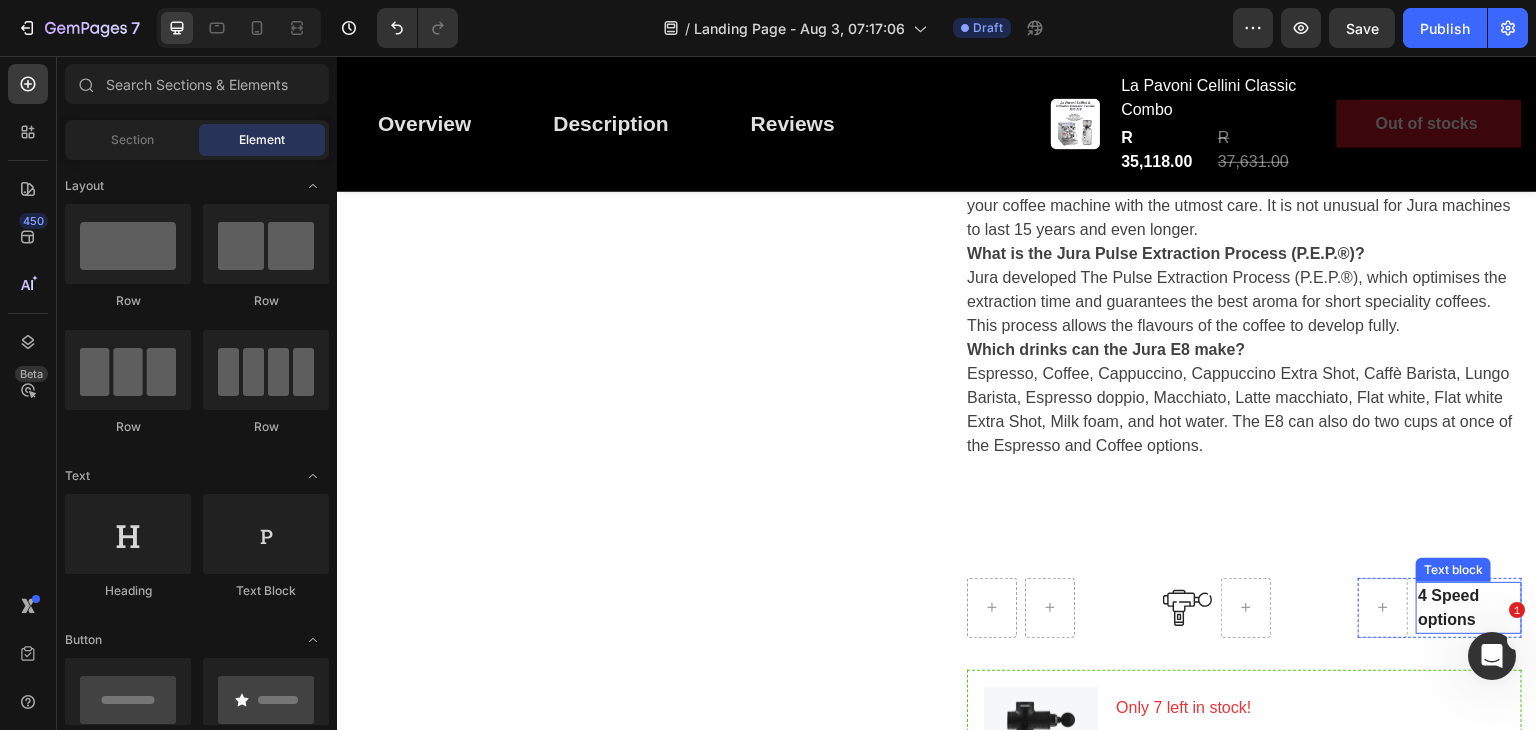 click on "4 Speed options" at bounding box center (1469, 608) 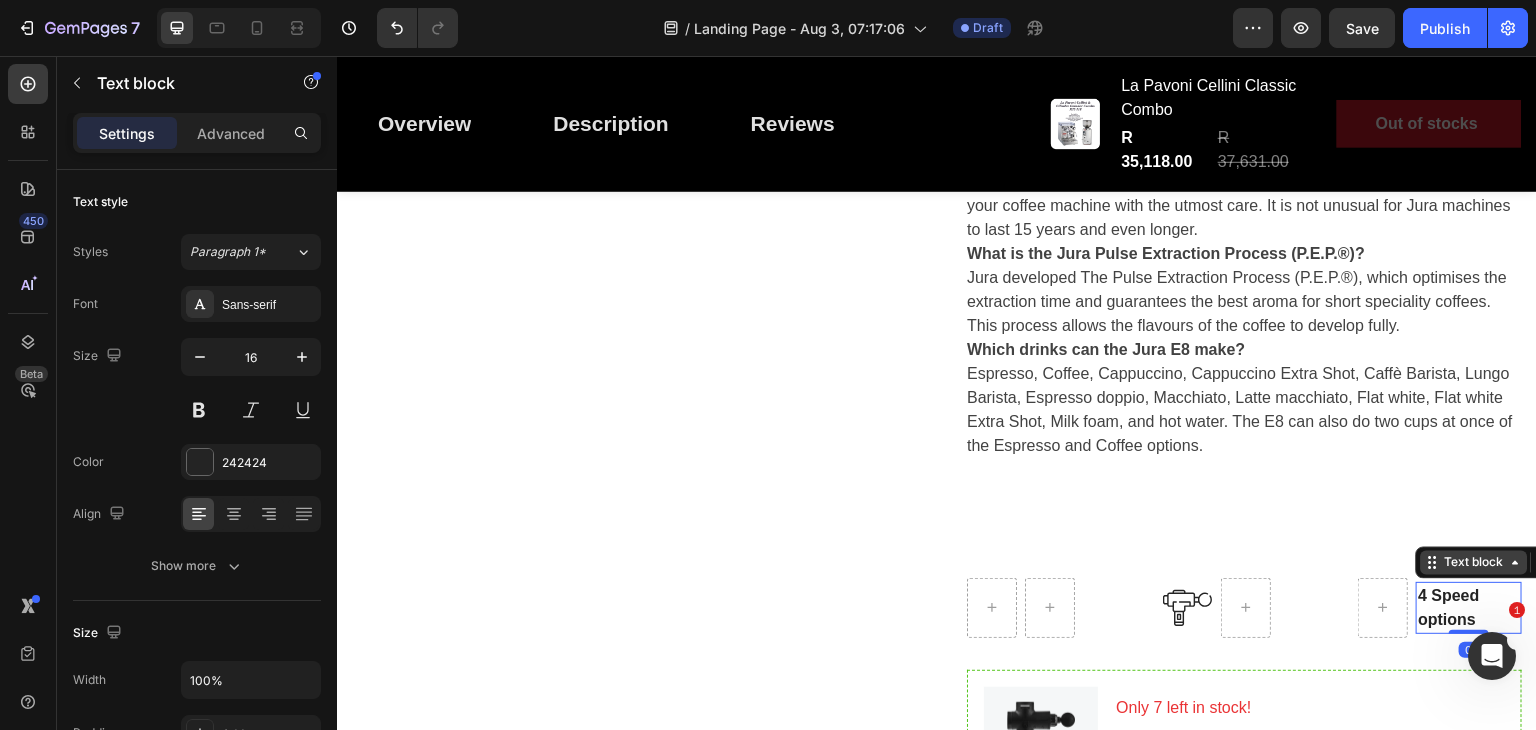 click 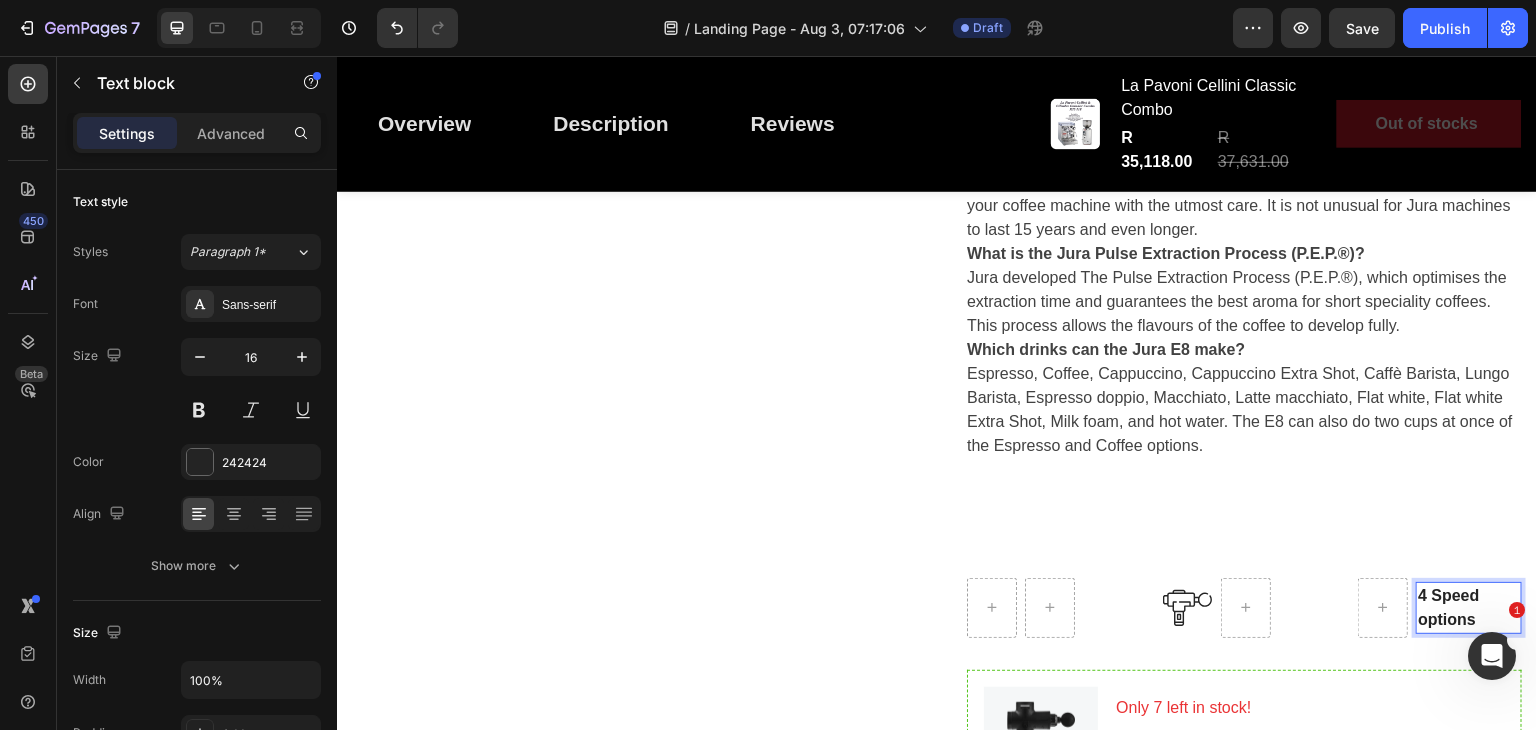 click on "4 Speed options" at bounding box center [1469, 608] 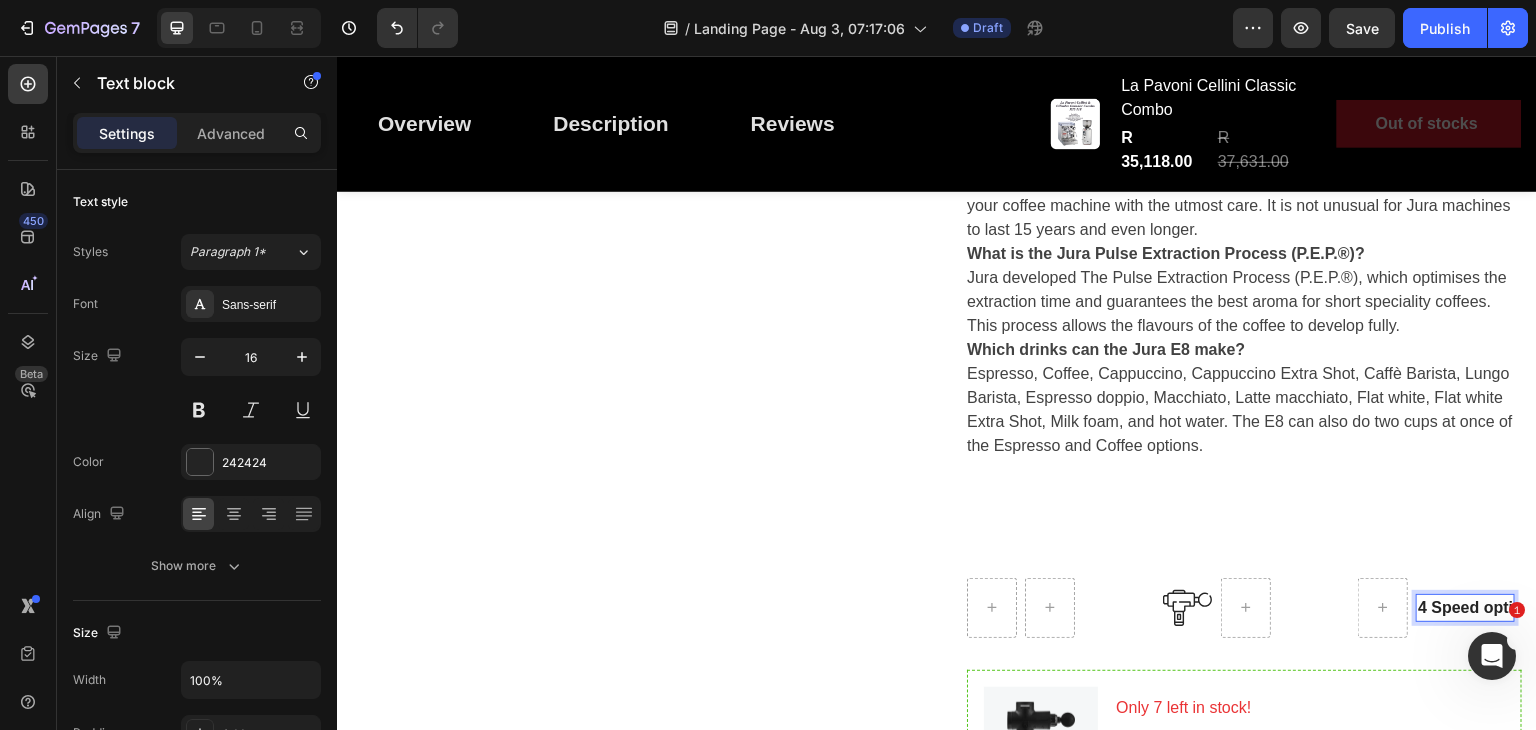 scroll, scrollTop: 2551, scrollLeft: 0, axis: vertical 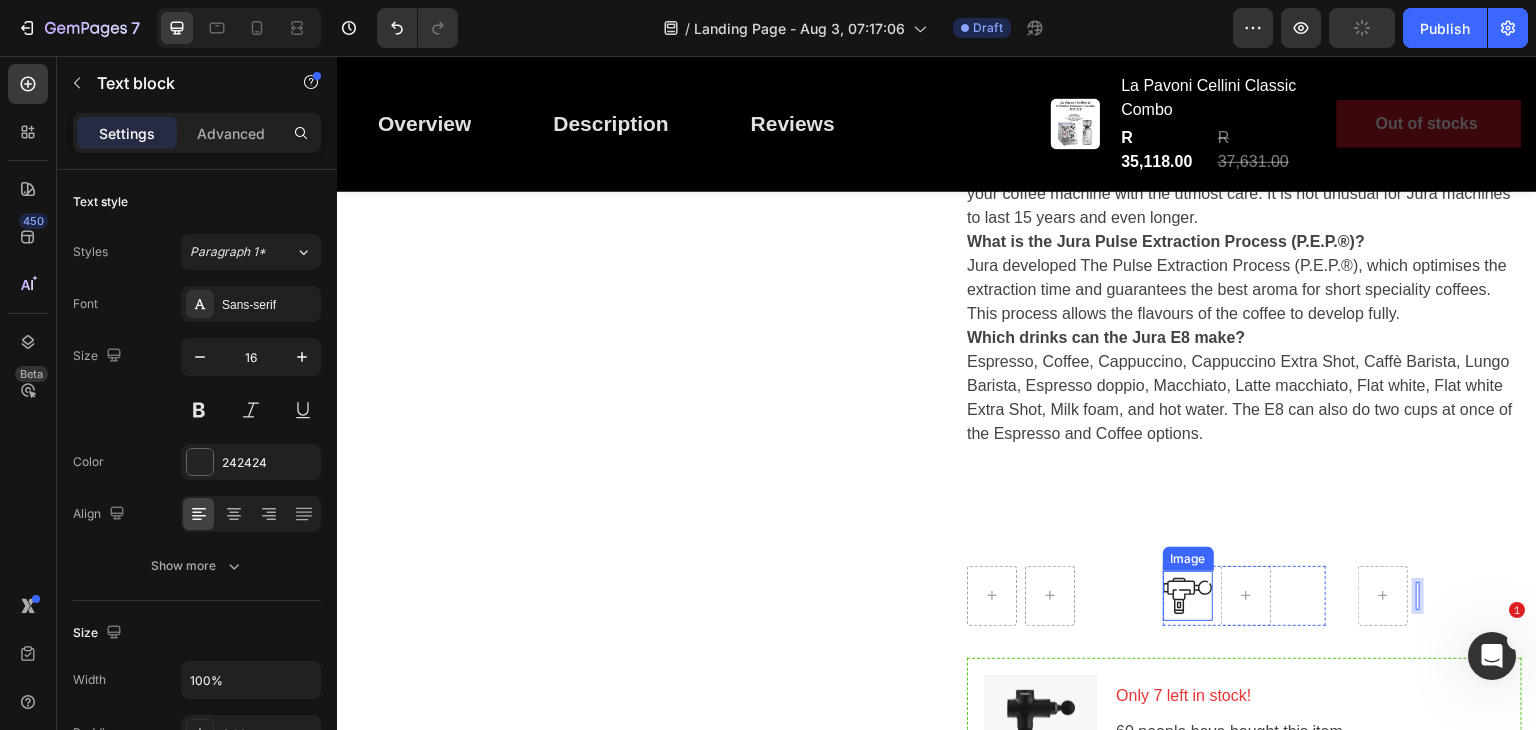 click at bounding box center (1188, 595) 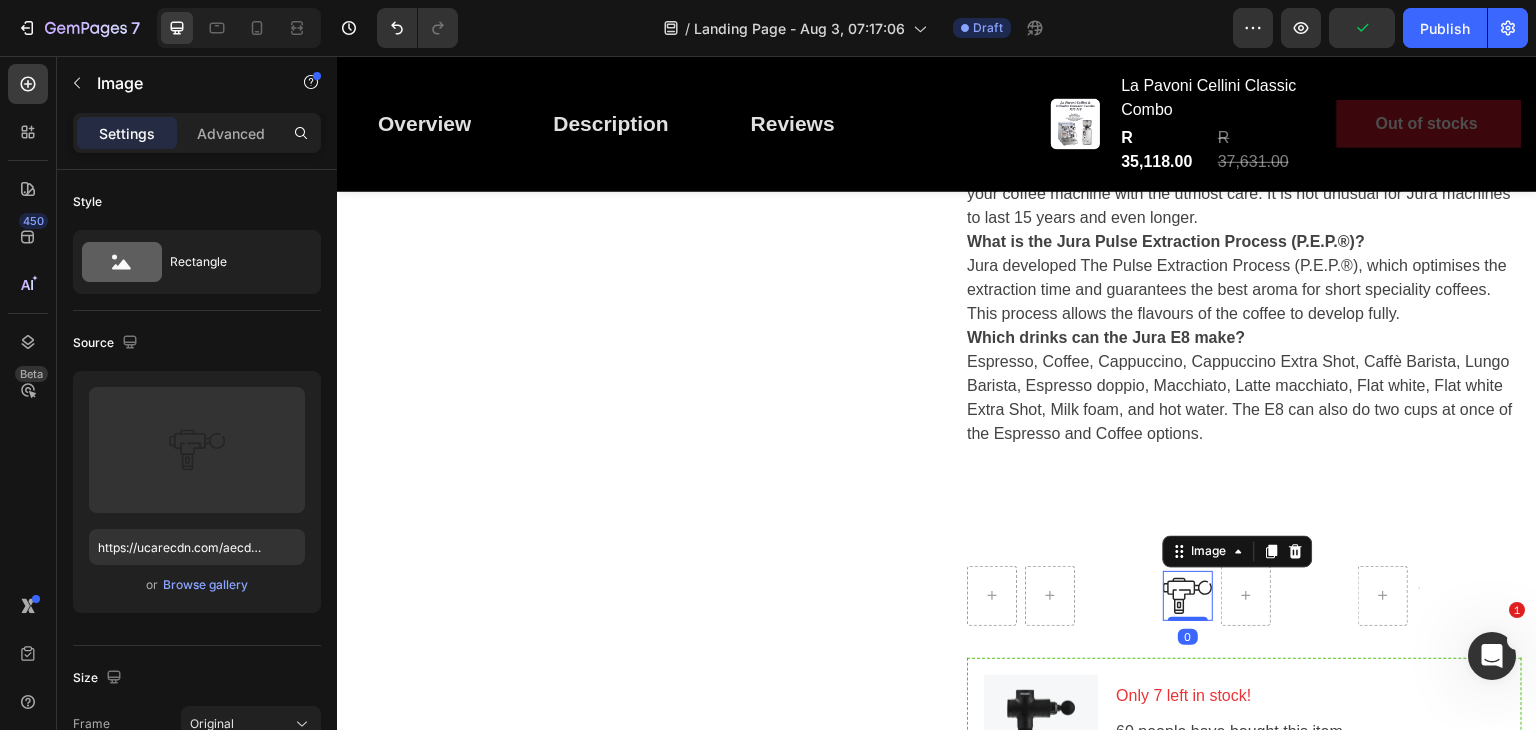 click on "Image" at bounding box center (1238, 552) 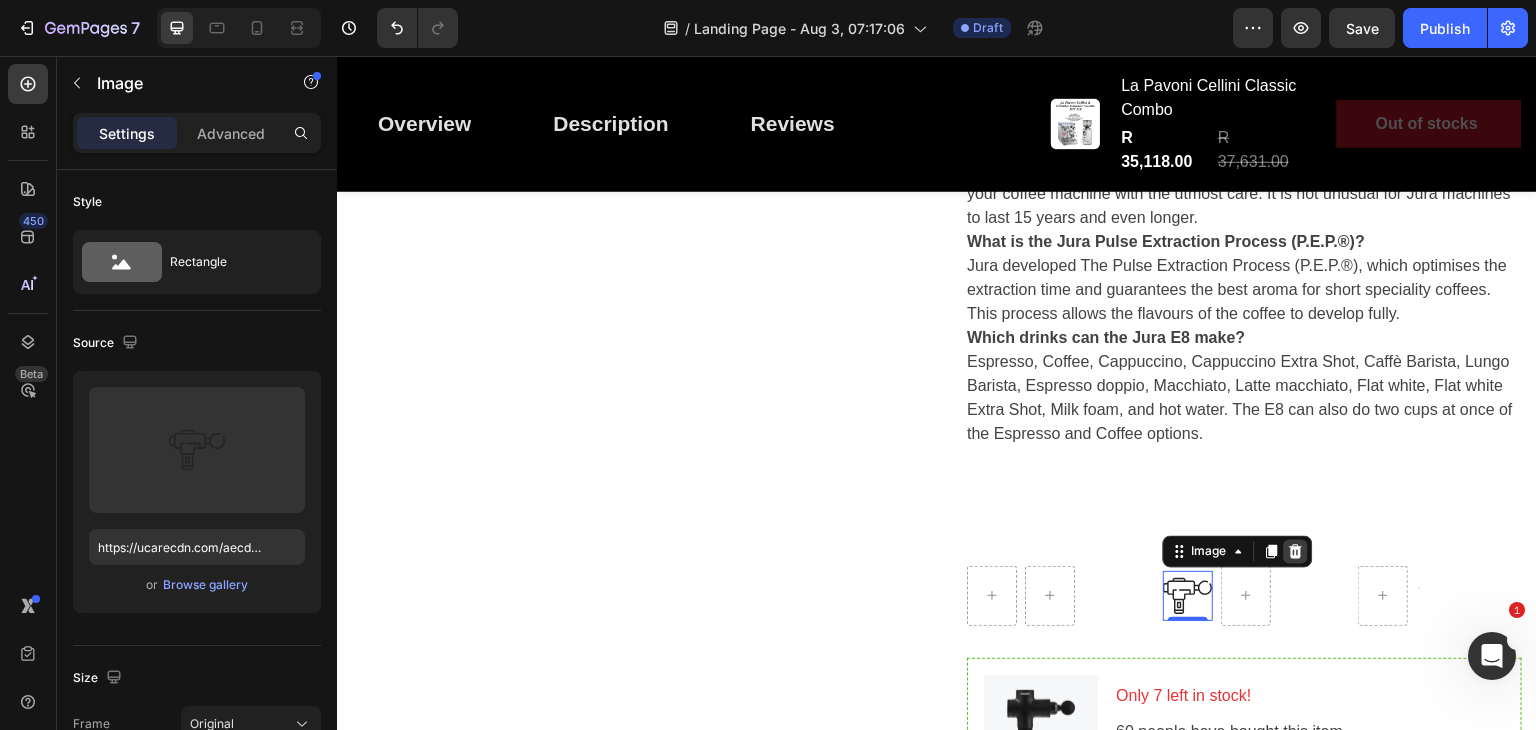 click 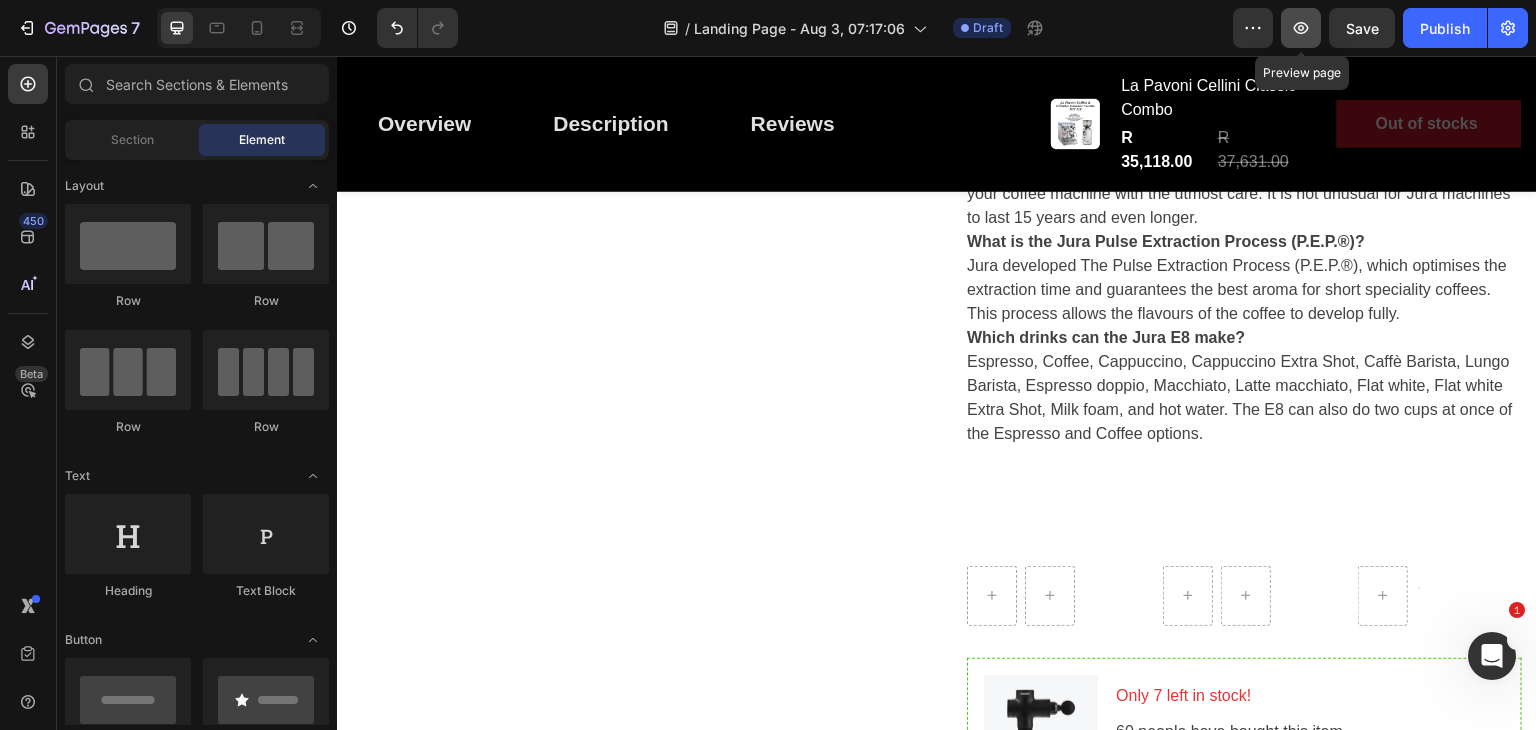 click 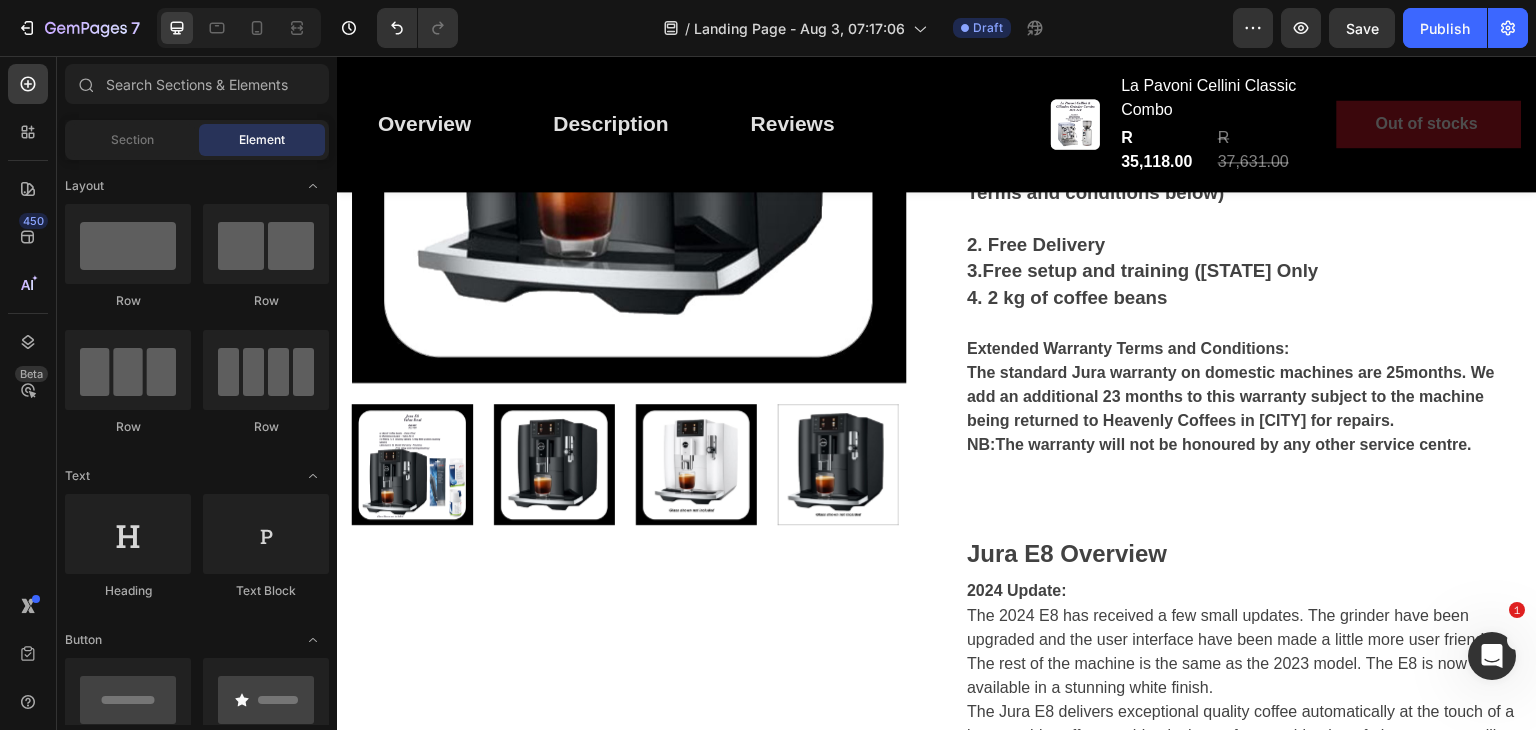 scroll, scrollTop: 804, scrollLeft: 0, axis: vertical 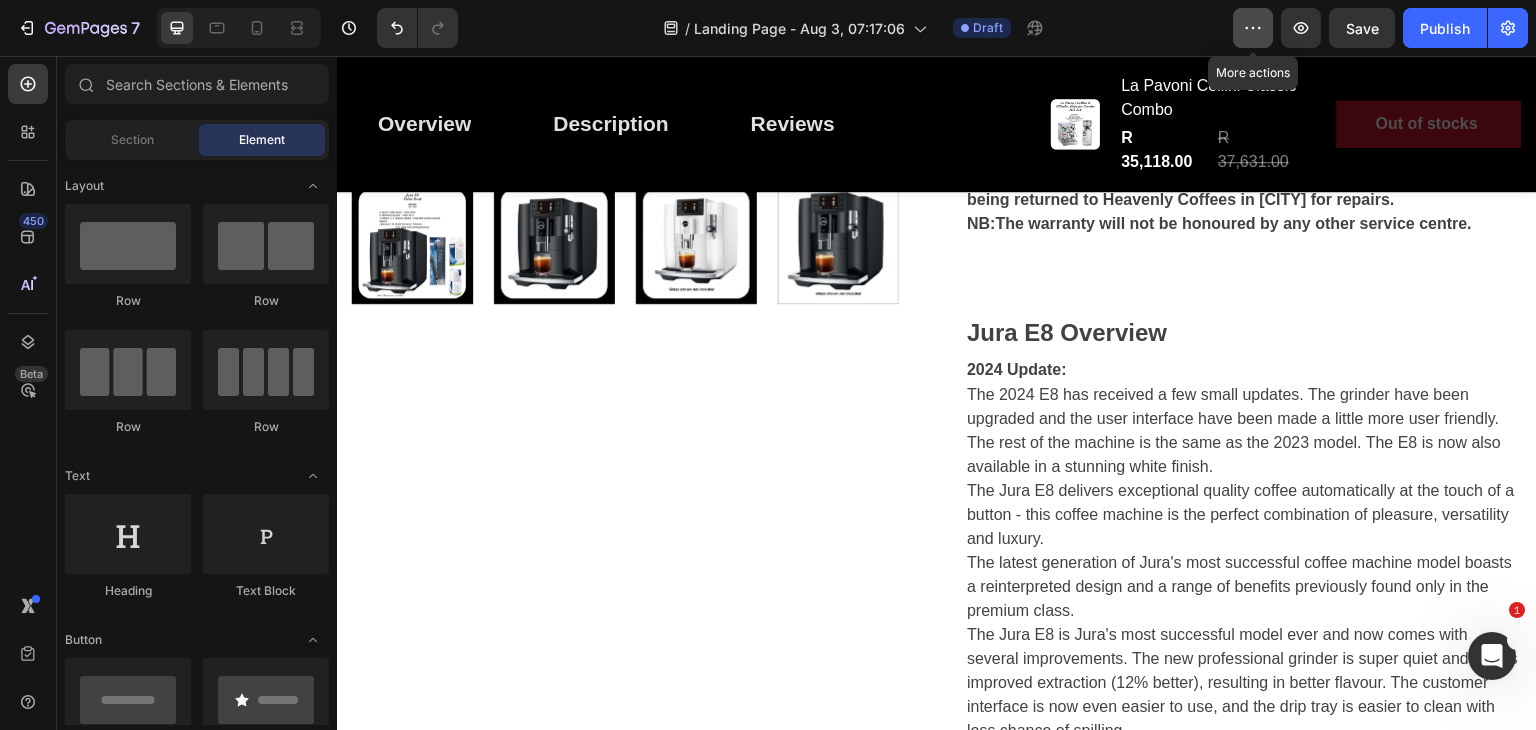 click 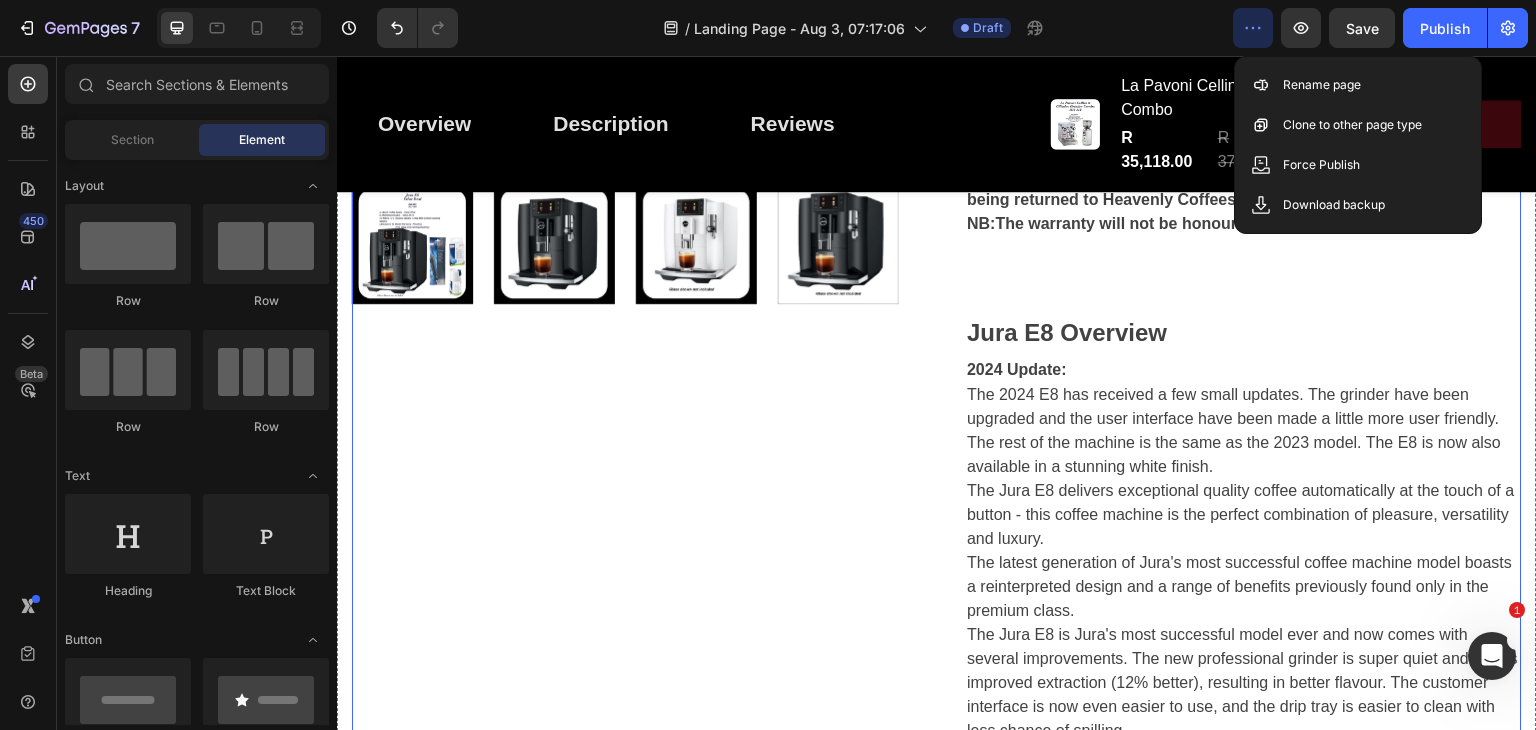 click on "Product Images" at bounding box center (629, 1287) 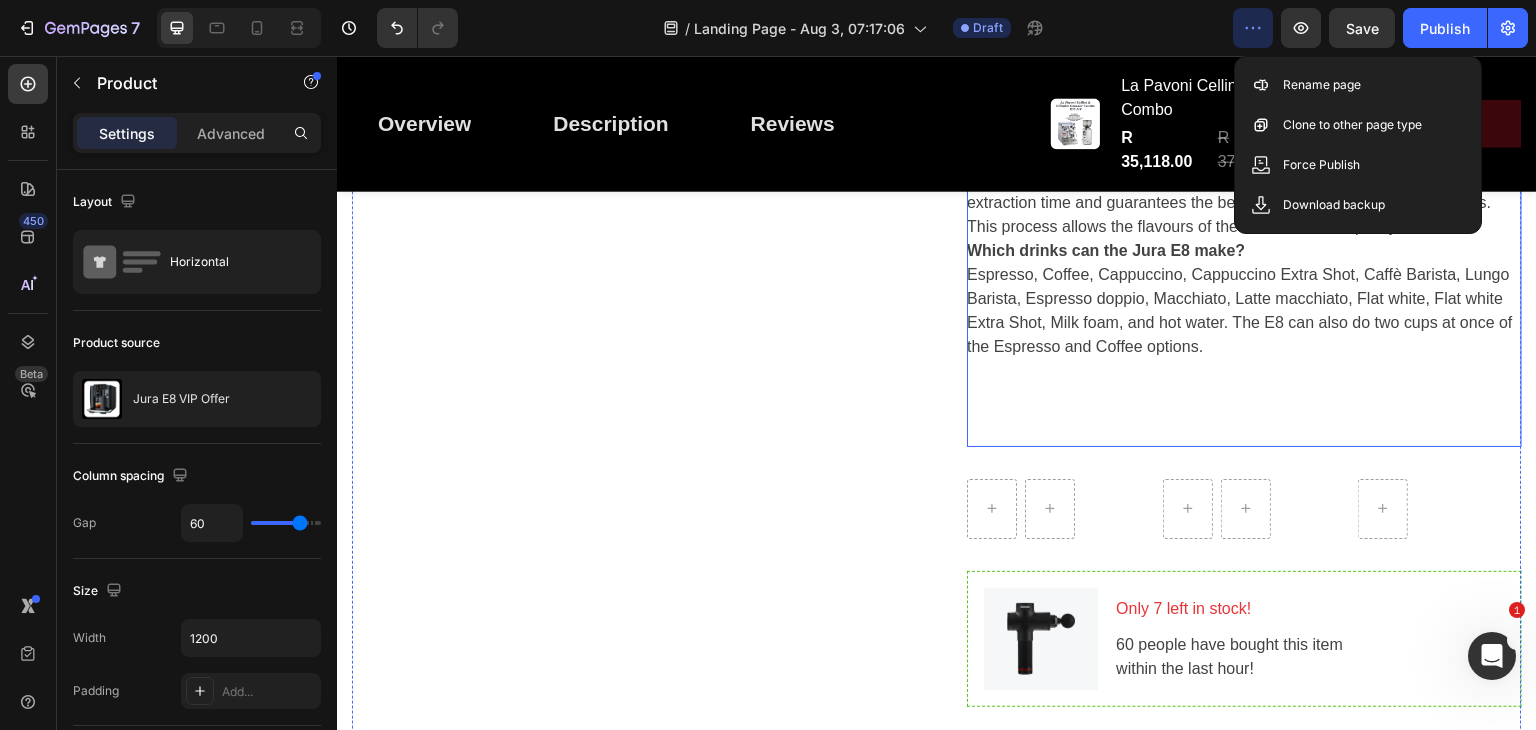 scroll, scrollTop: 2639, scrollLeft: 0, axis: vertical 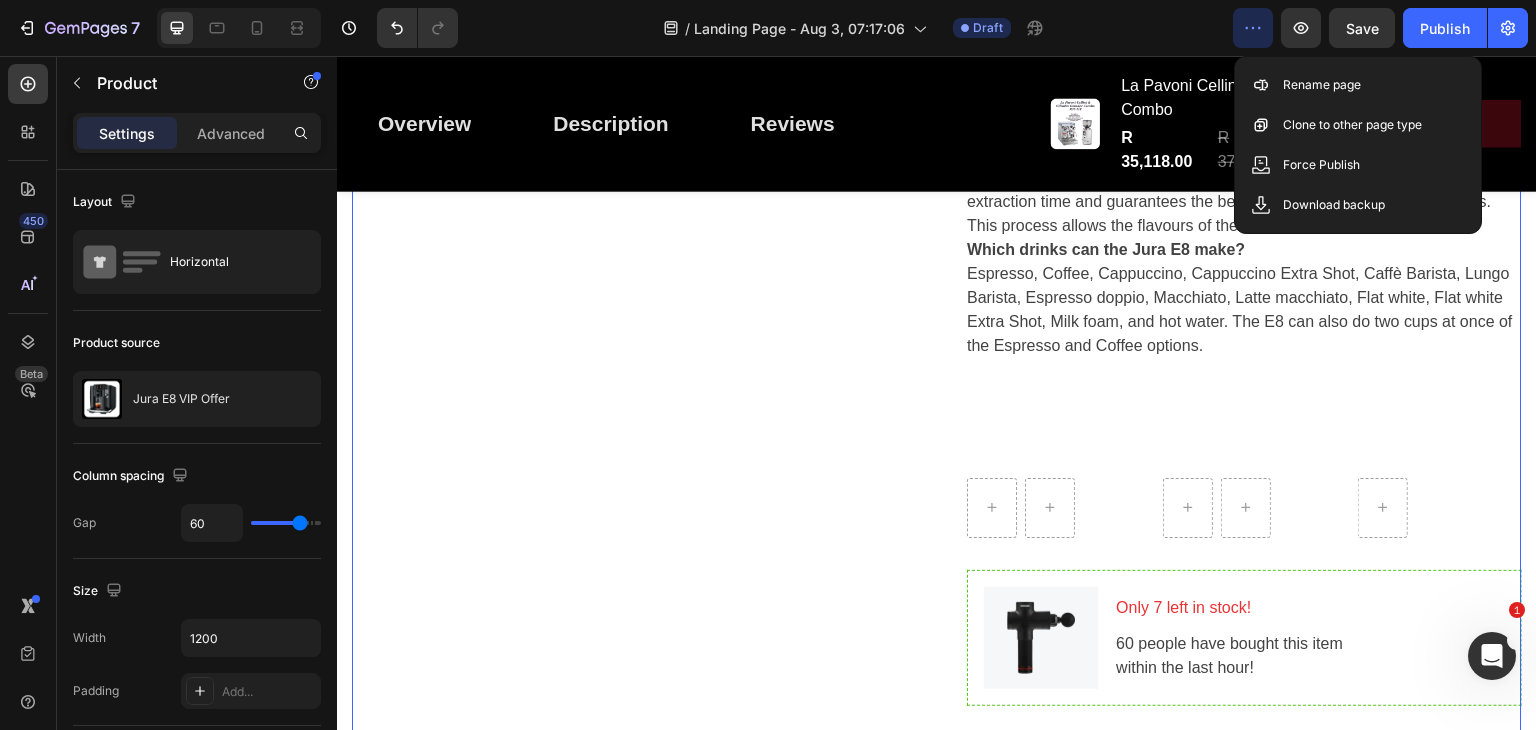 click on "Product Images" at bounding box center [629, -548] 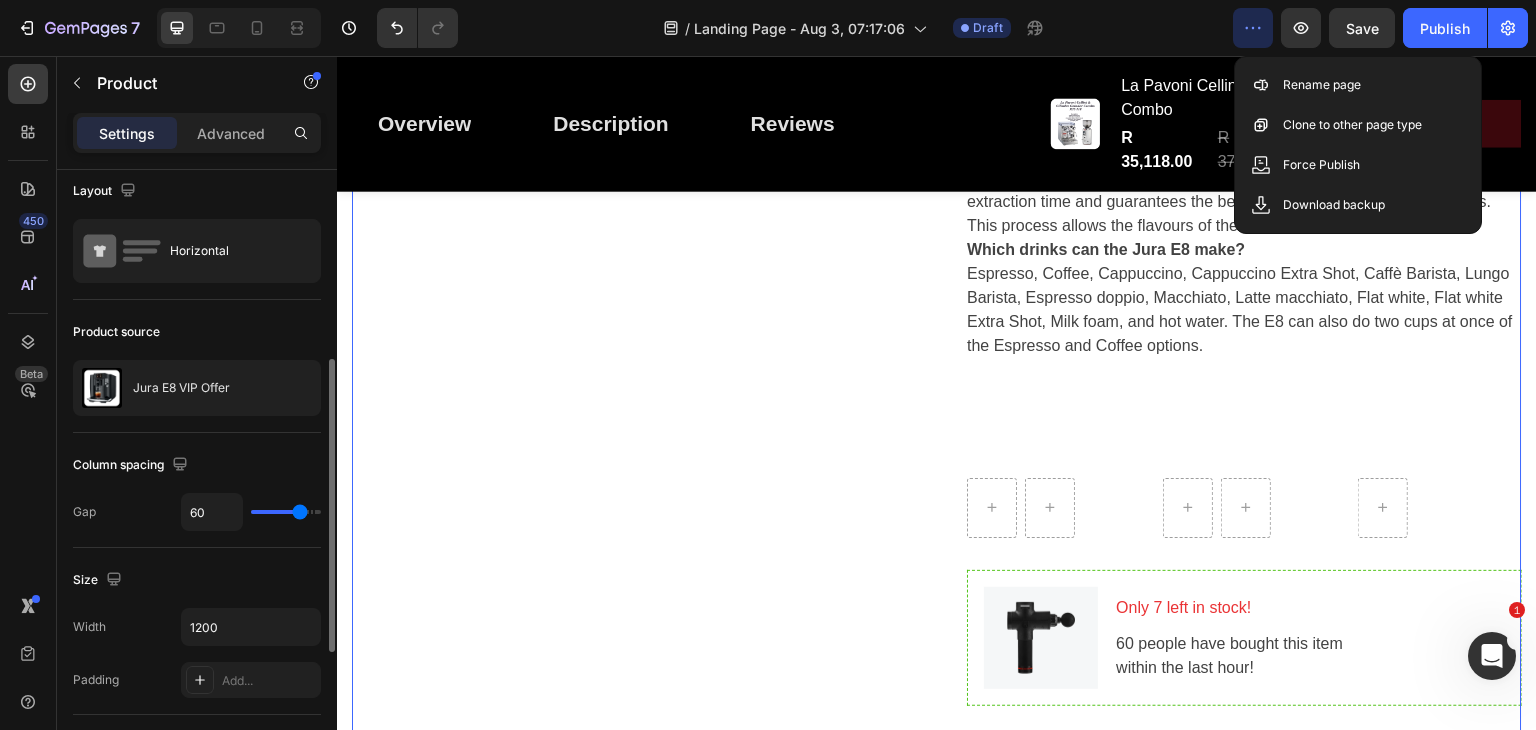 scroll, scrollTop: 0, scrollLeft: 0, axis: both 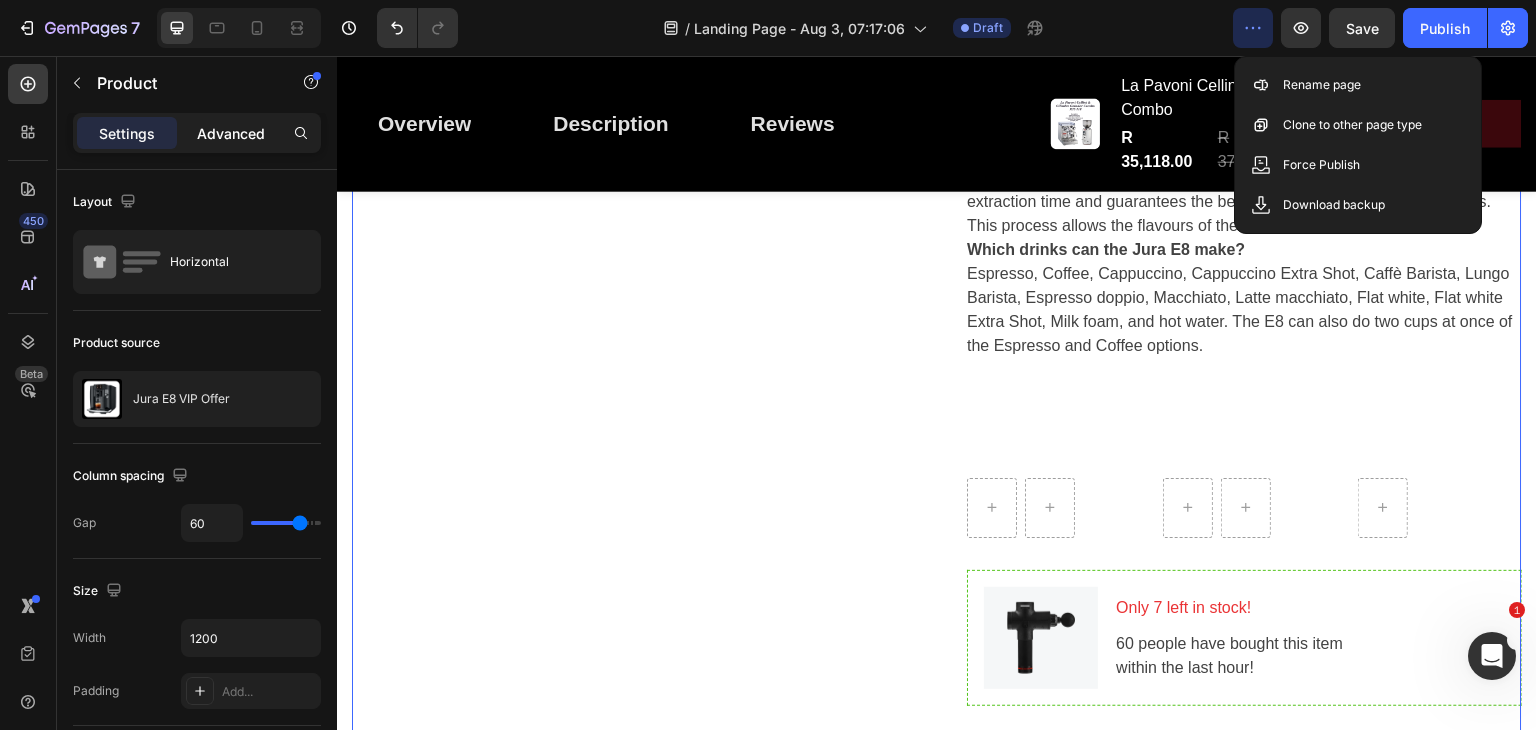 click on "Advanced" at bounding box center [231, 133] 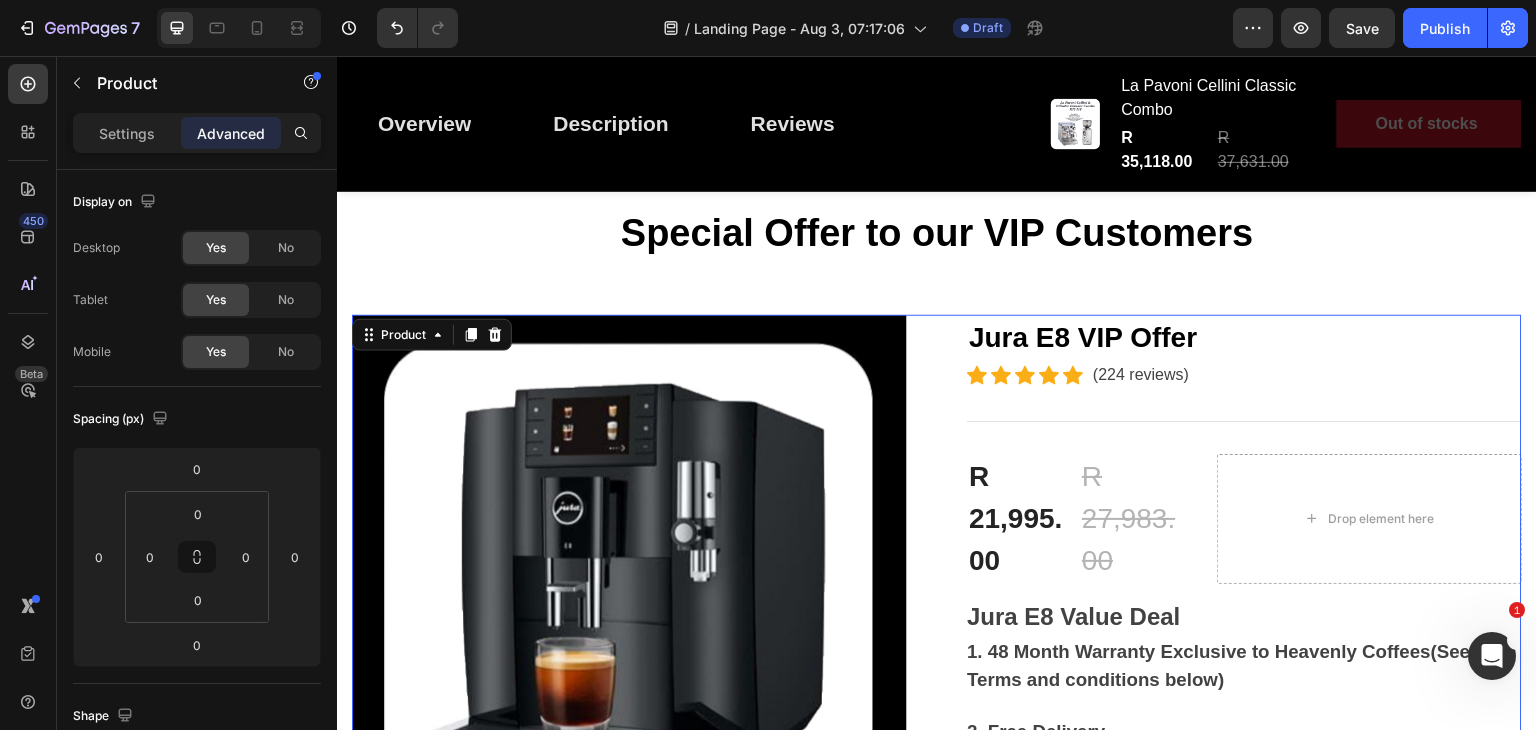 scroll, scrollTop: 0, scrollLeft: 0, axis: both 